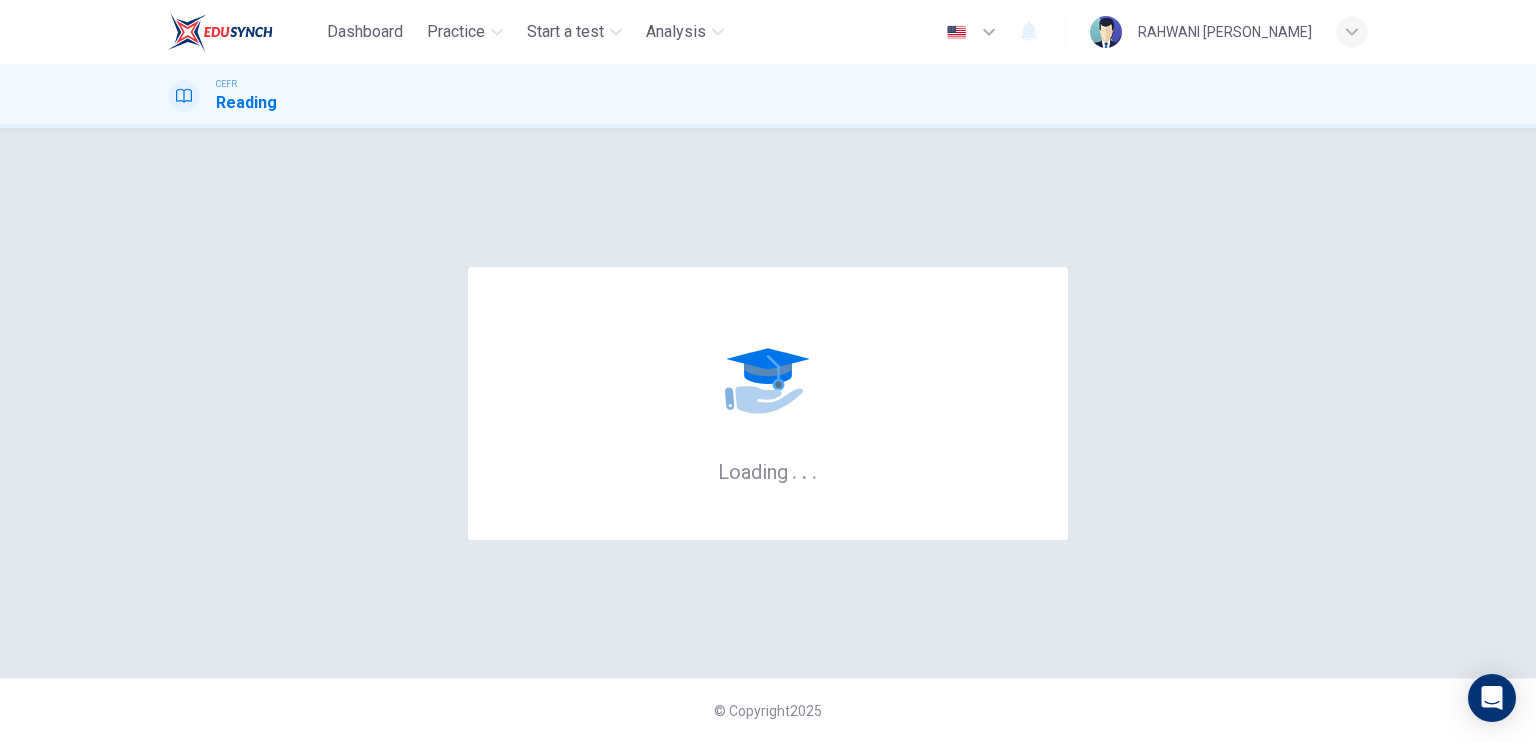 scroll, scrollTop: 0, scrollLeft: 0, axis: both 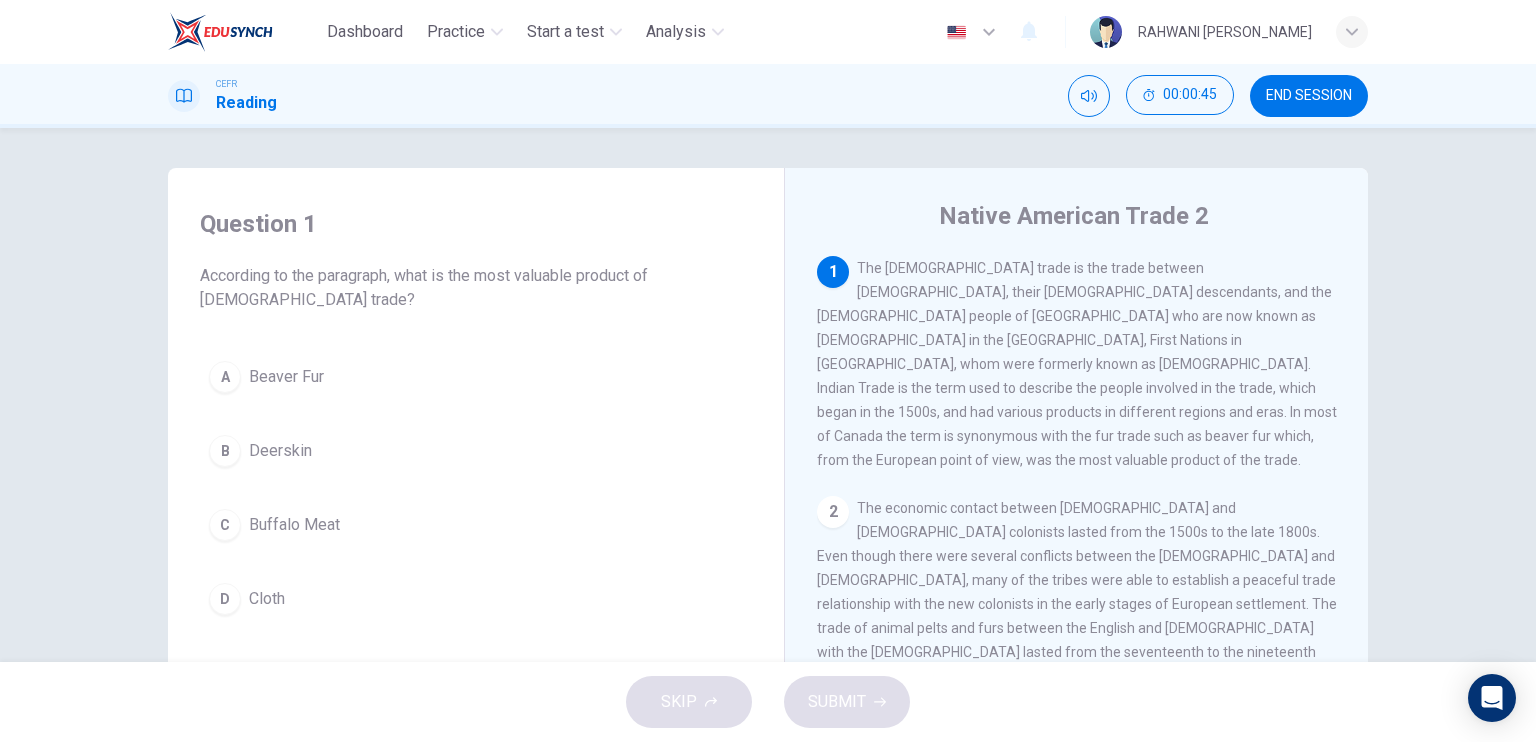 click on "Beaver Fur" at bounding box center [286, 377] 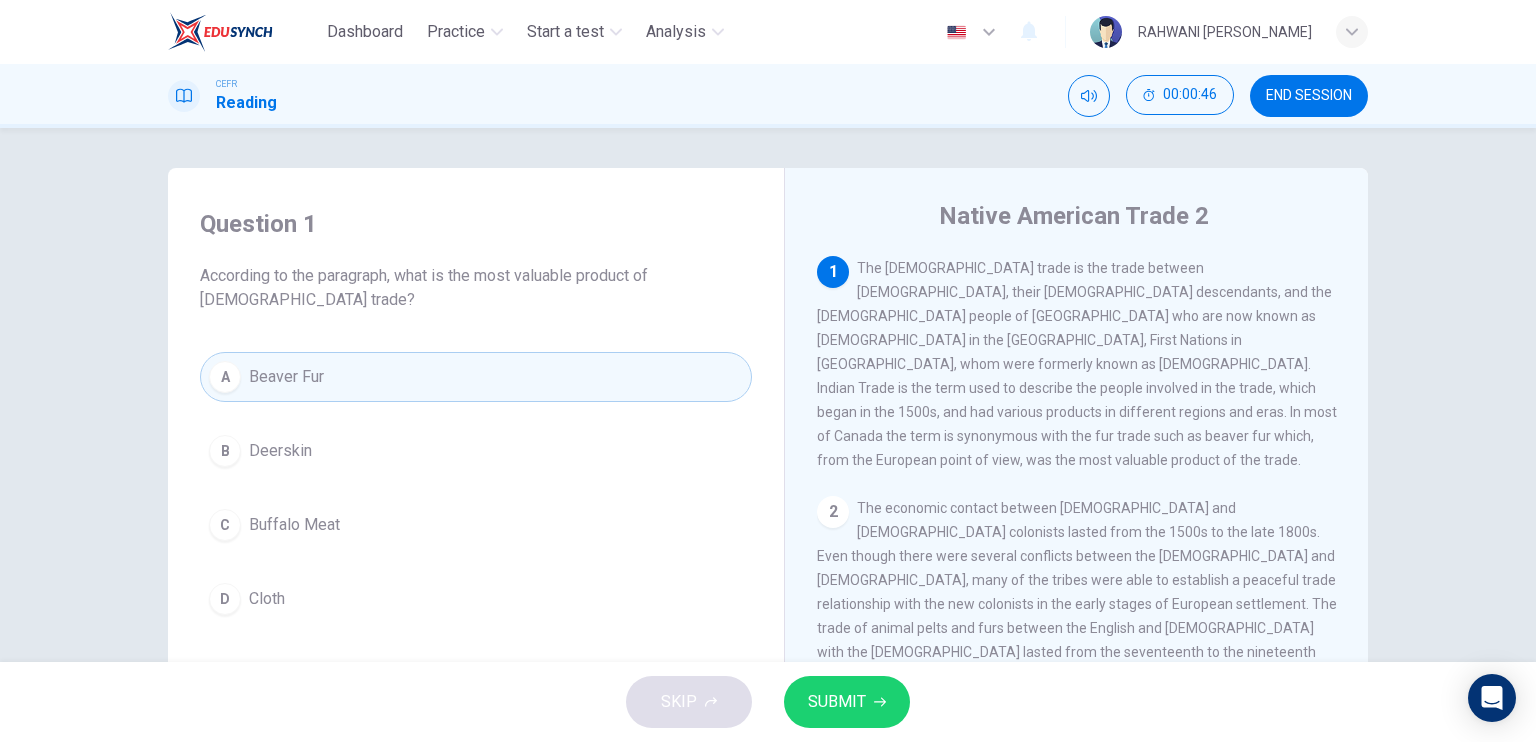 click on "SUBMIT" at bounding box center [847, 702] 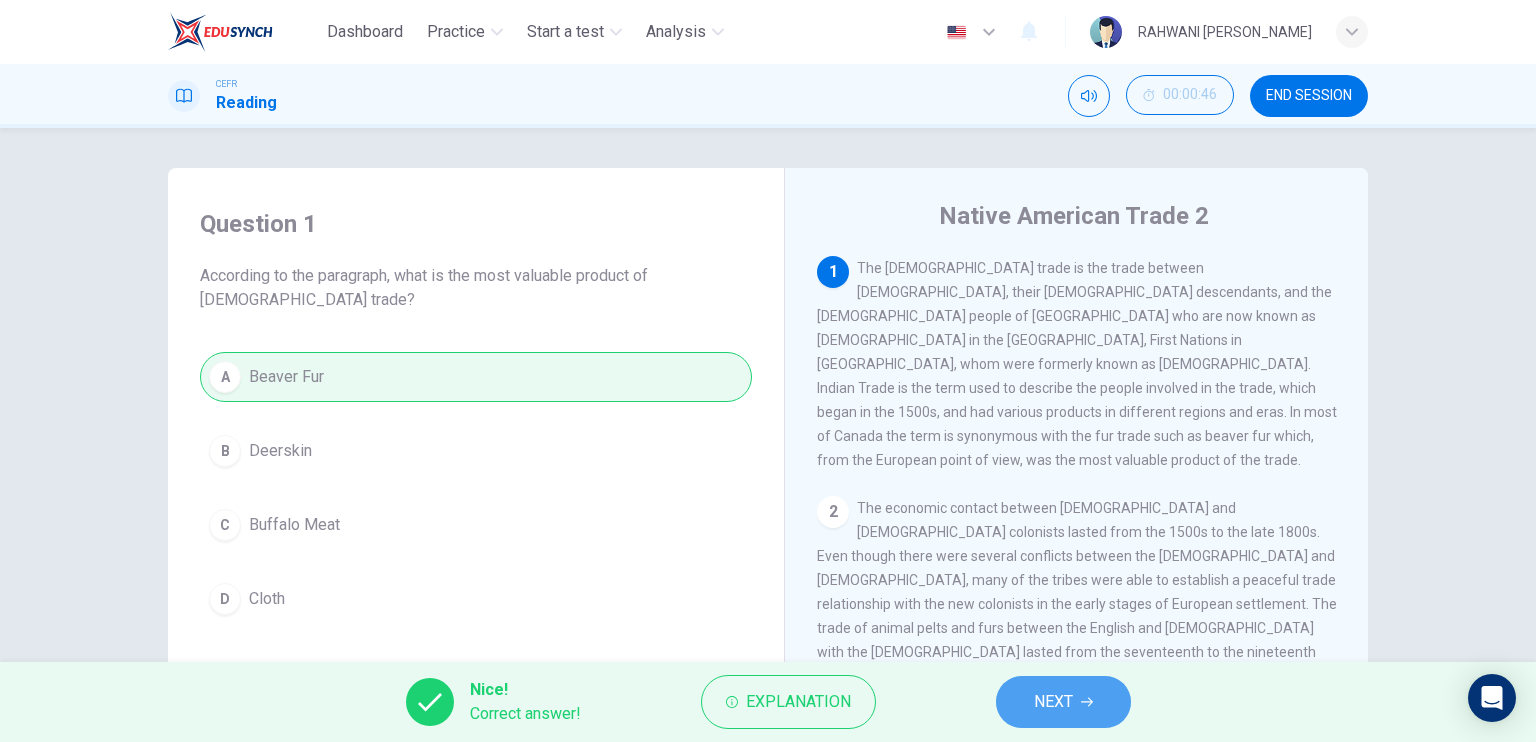 click on "NEXT" at bounding box center [1053, 702] 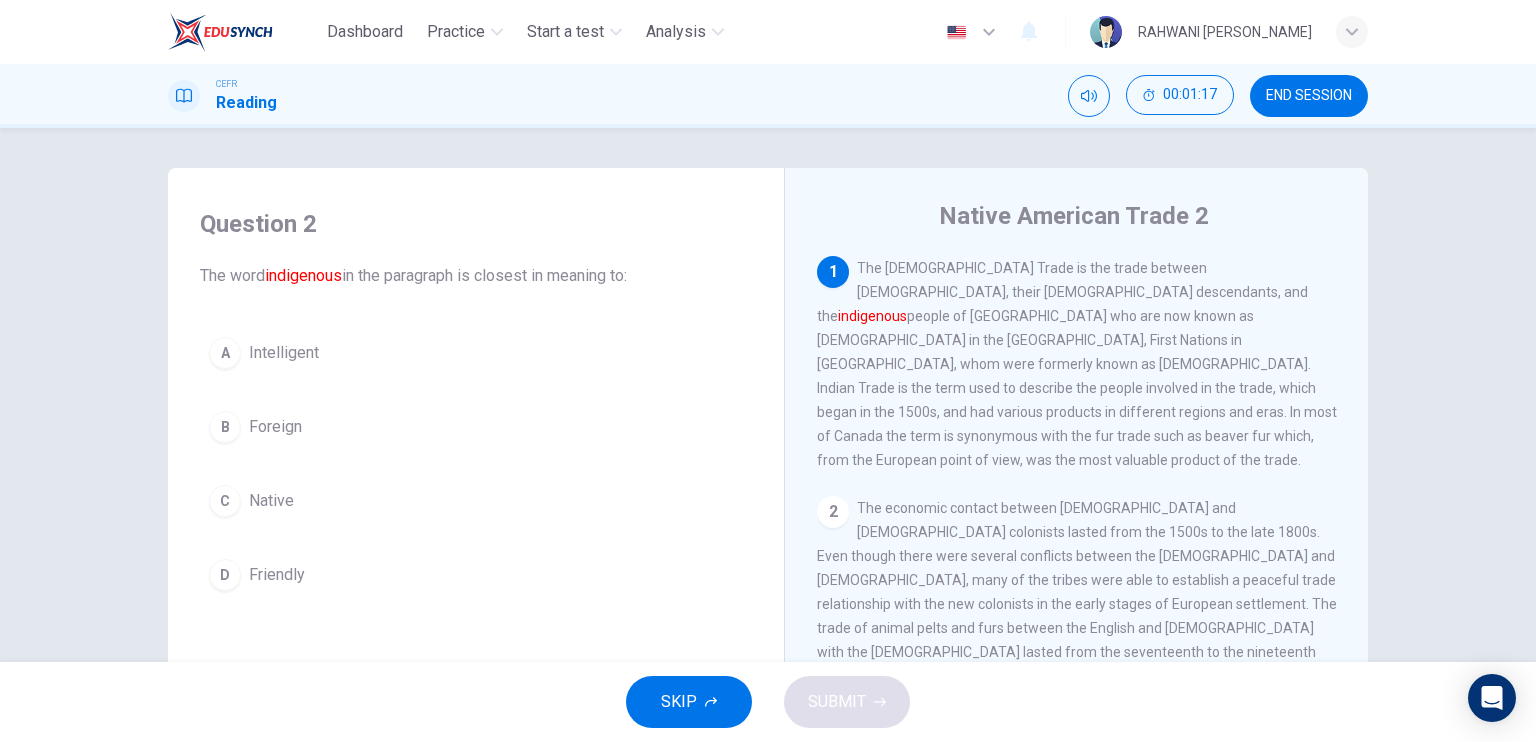 drag, startPoint x: 245, startPoint y: 488, endPoint x: 332, endPoint y: 488, distance: 87 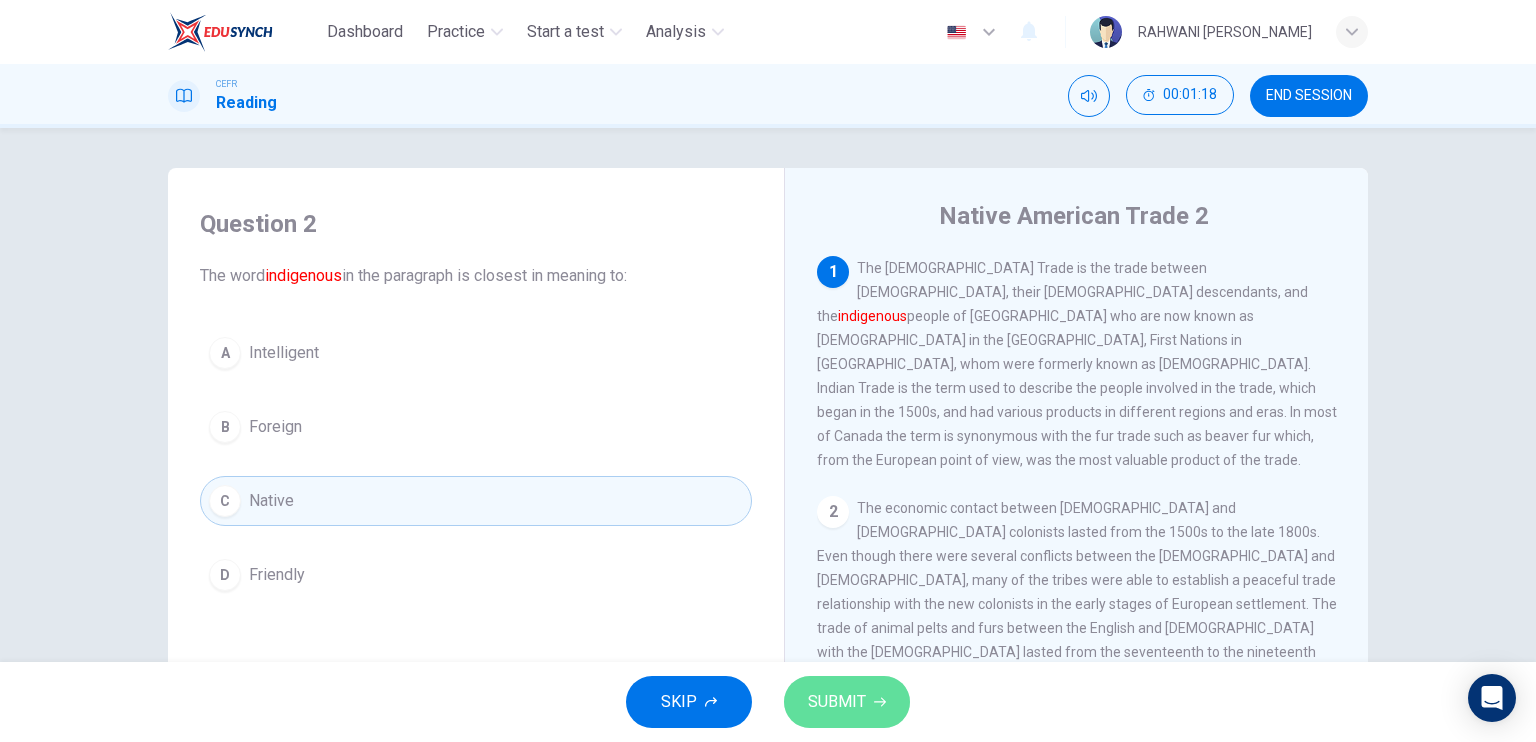 click on "SUBMIT" at bounding box center (837, 702) 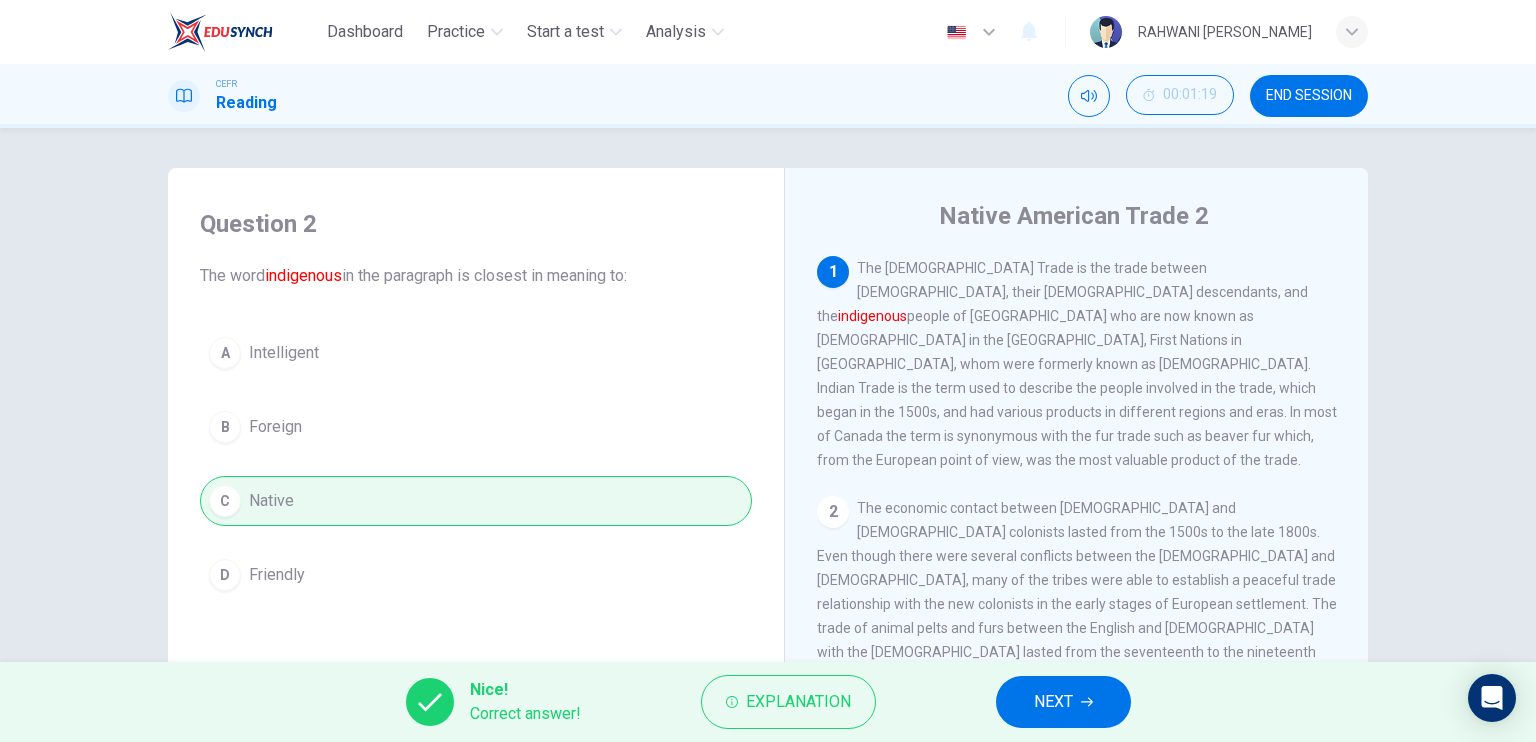 click on "NEXT" at bounding box center [1063, 702] 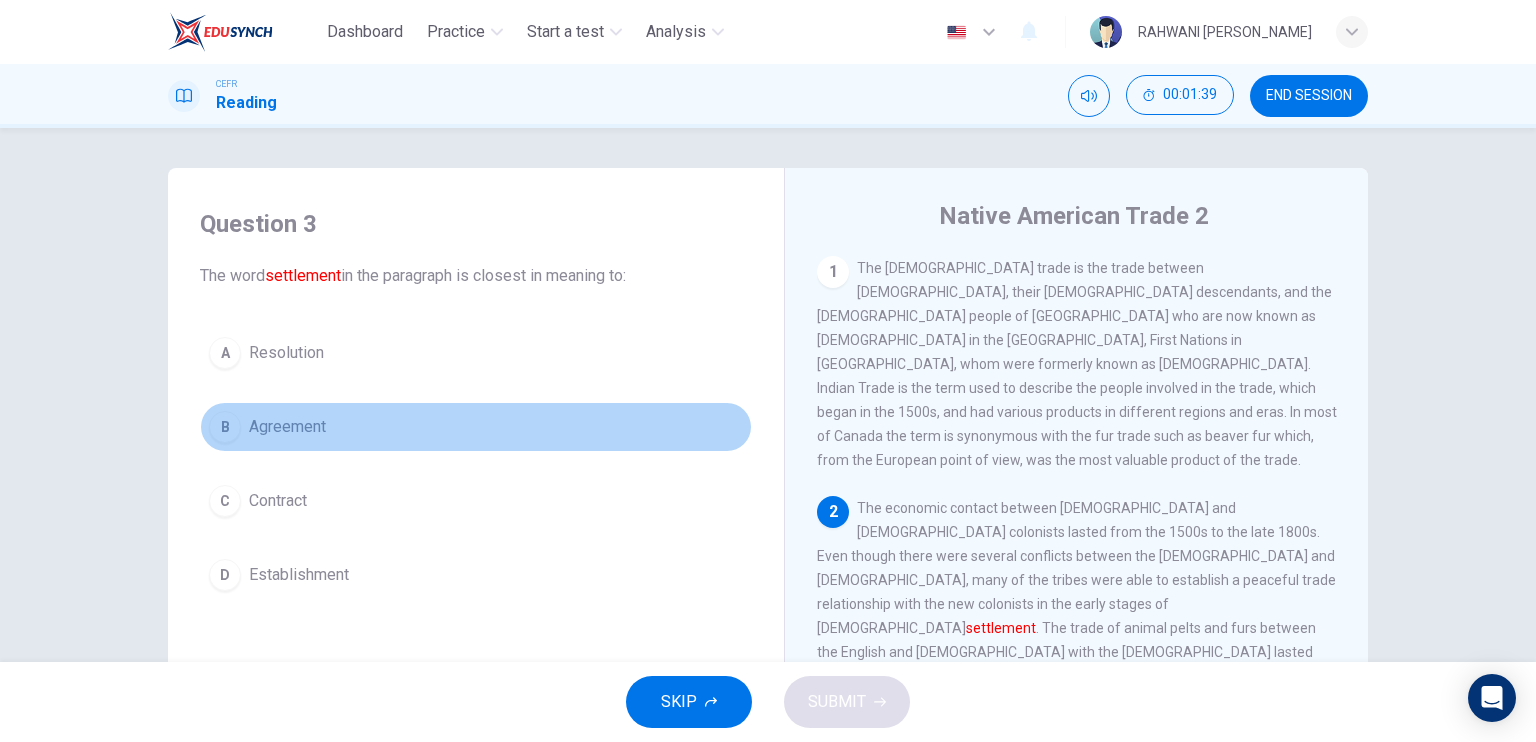 click on "B Agreement" at bounding box center (476, 427) 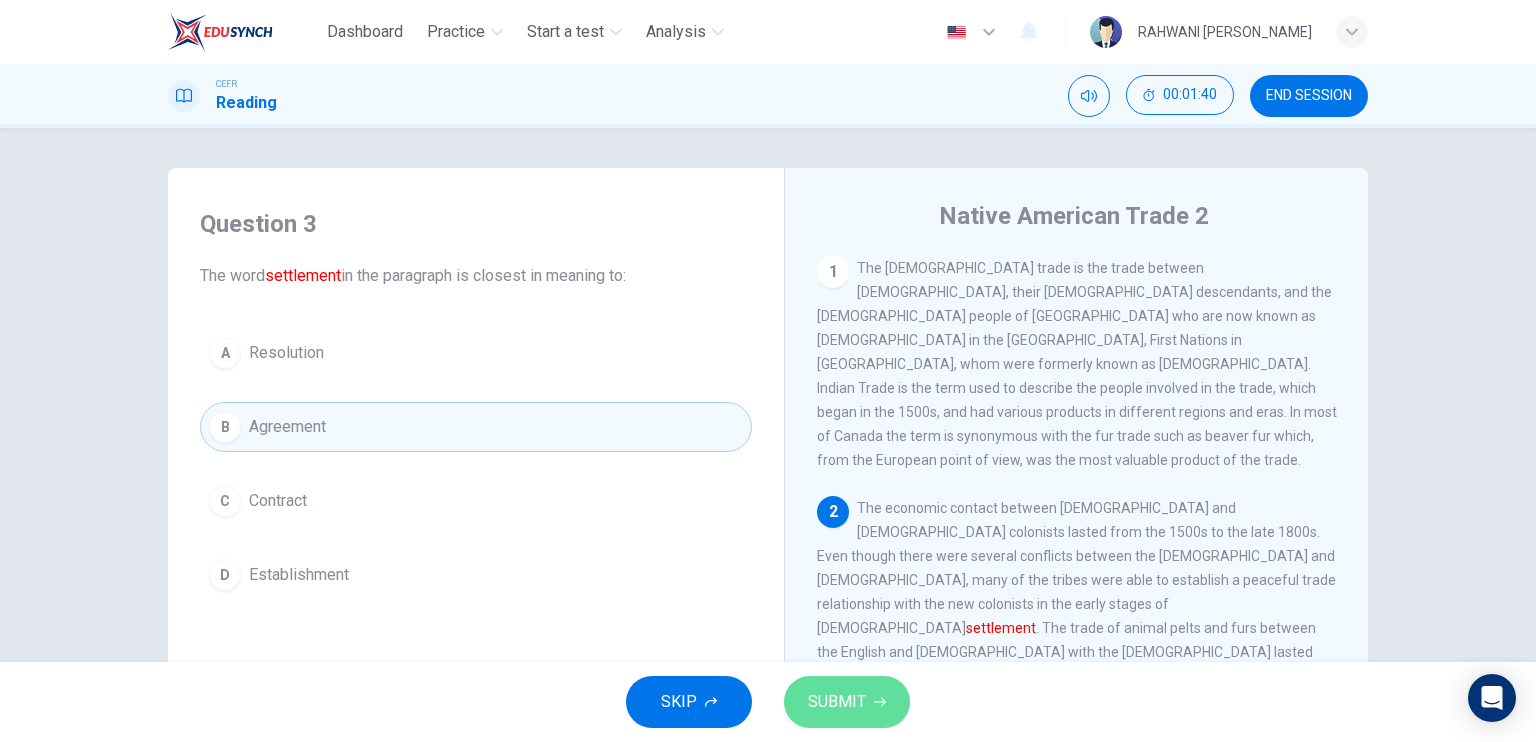 click on "SUBMIT" at bounding box center [837, 702] 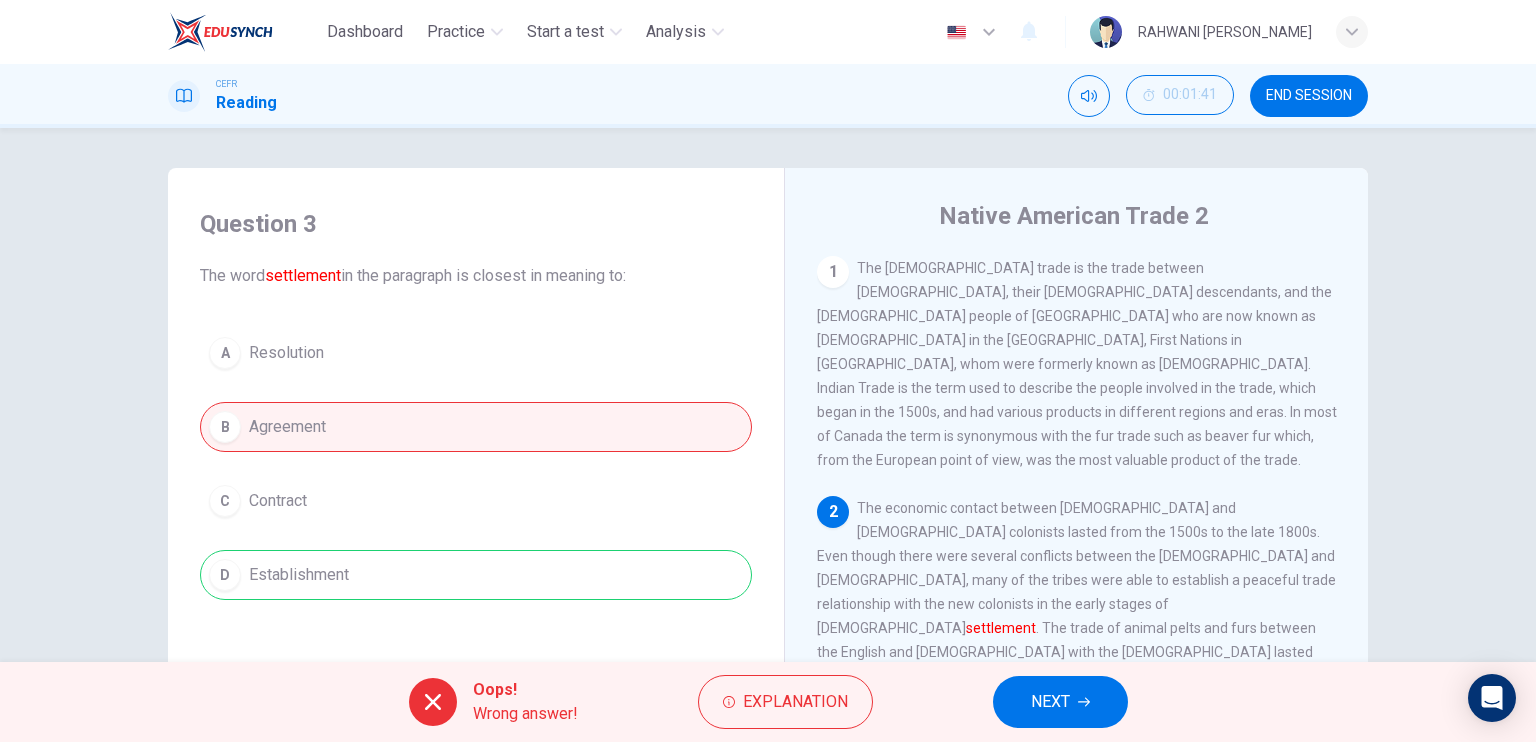 click on "NEXT" at bounding box center [1060, 702] 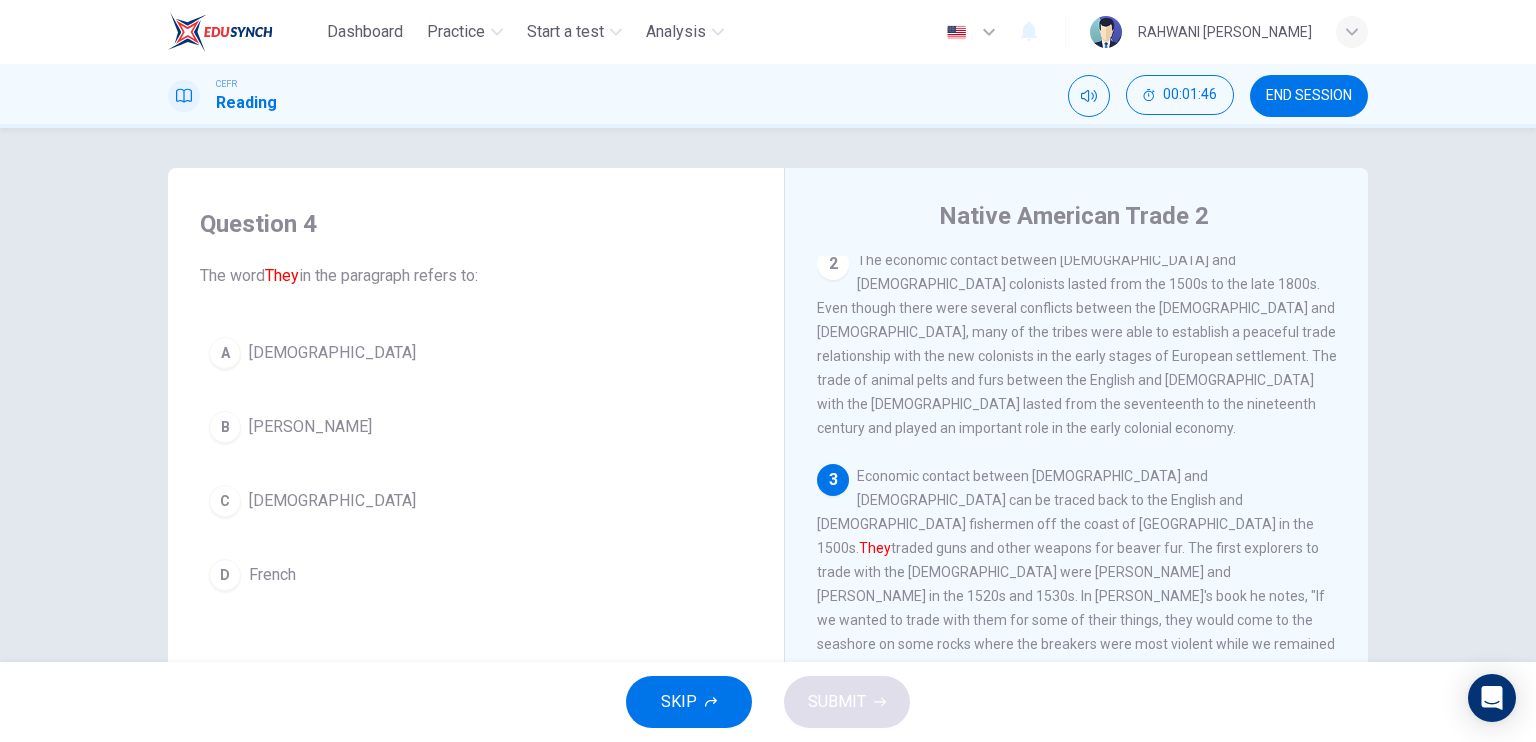 scroll, scrollTop: 248, scrollLeft: 0, axis: vertical 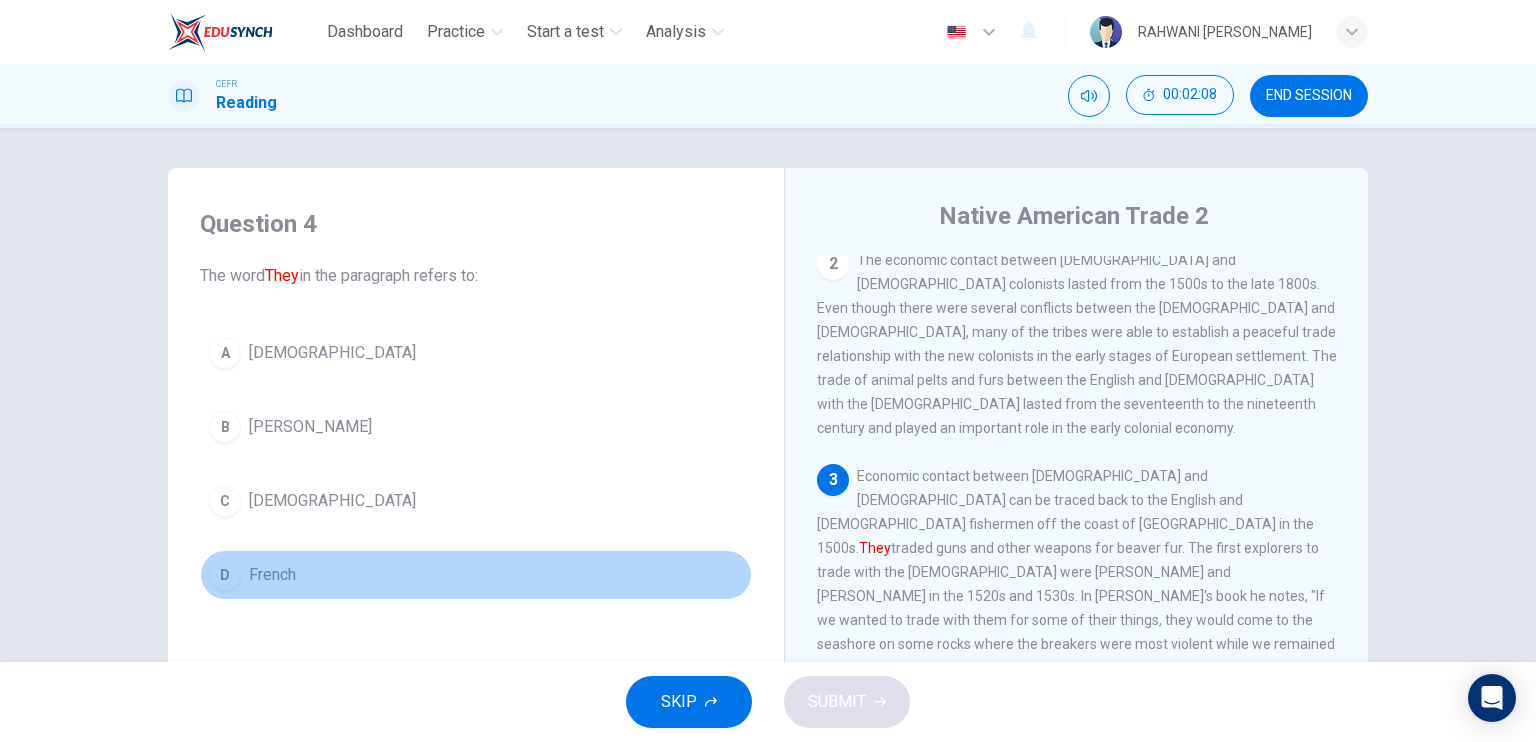 click on "French" at bounding box center (272, 575) 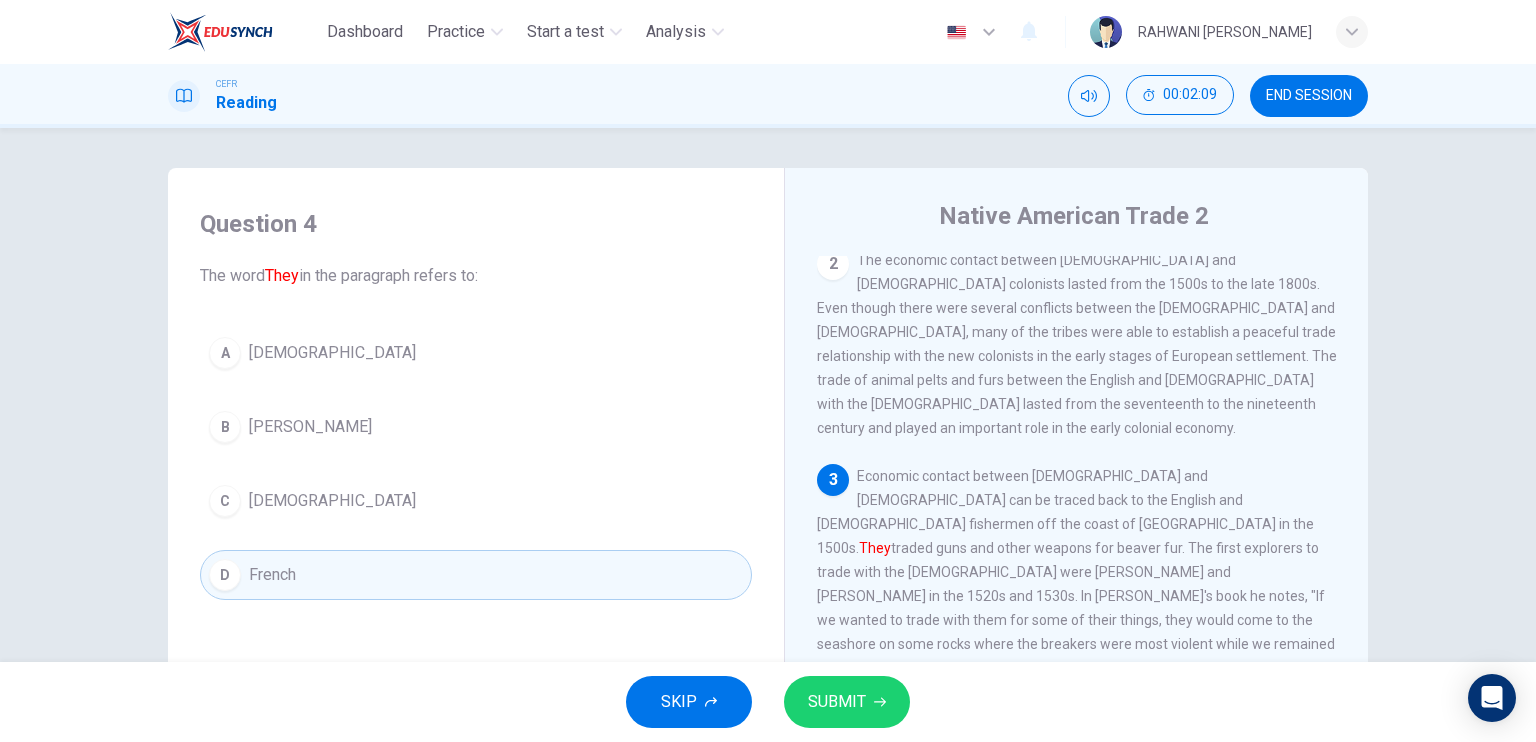click on "SUBMIT" at bounding box center [847, 702] 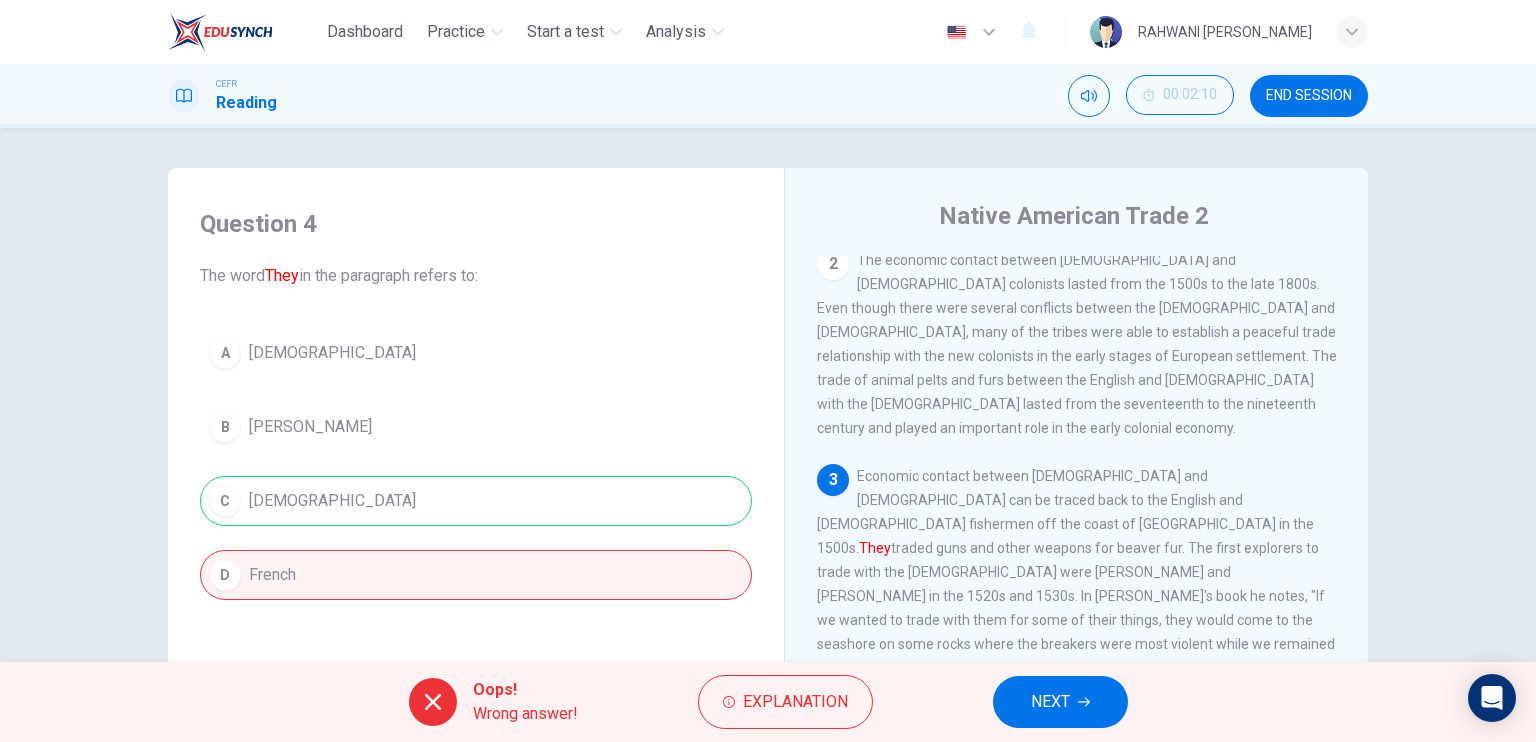 click on "NEXT" at bounding box center [1060, 702] 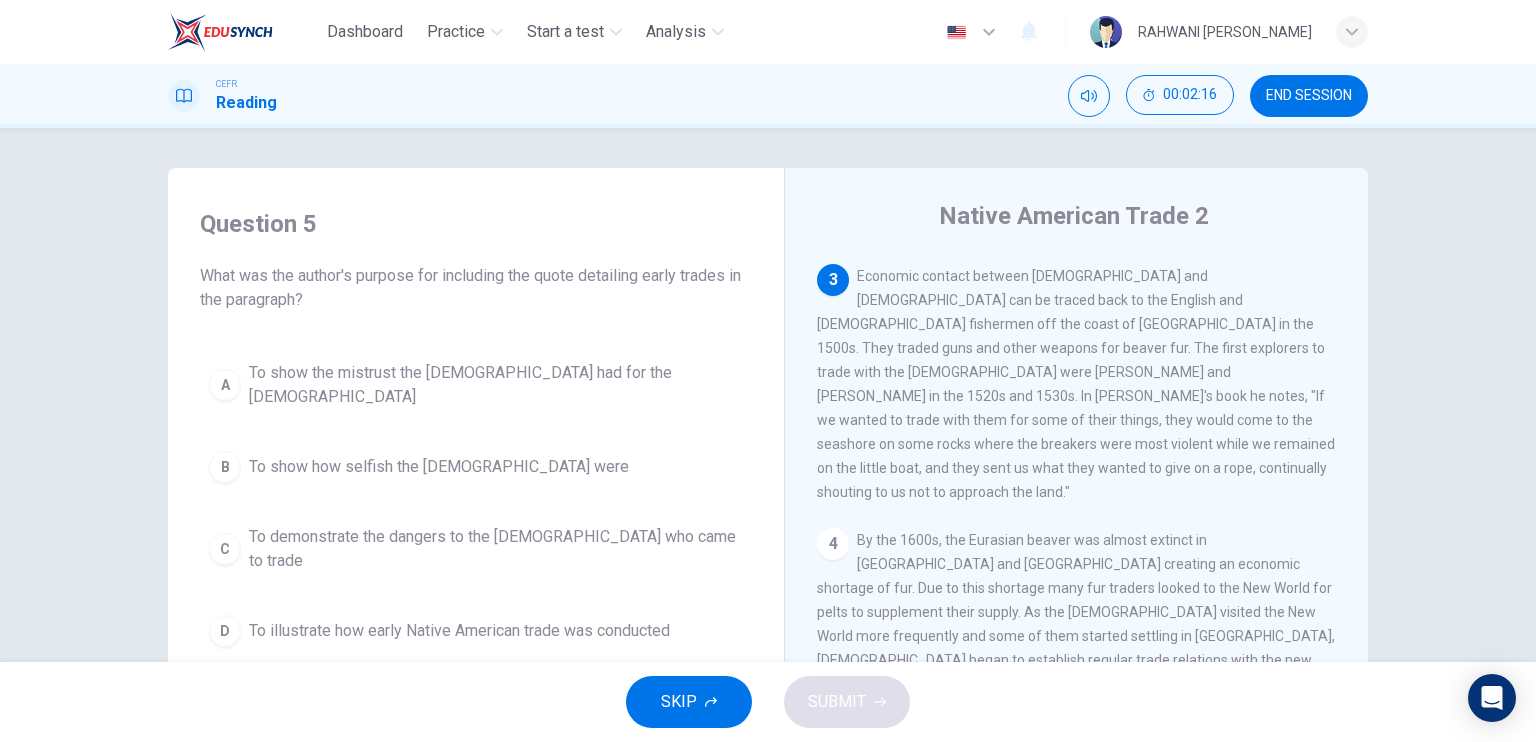 scroll, scrollTop: 348, scrollLeft: 0, axis: vertical 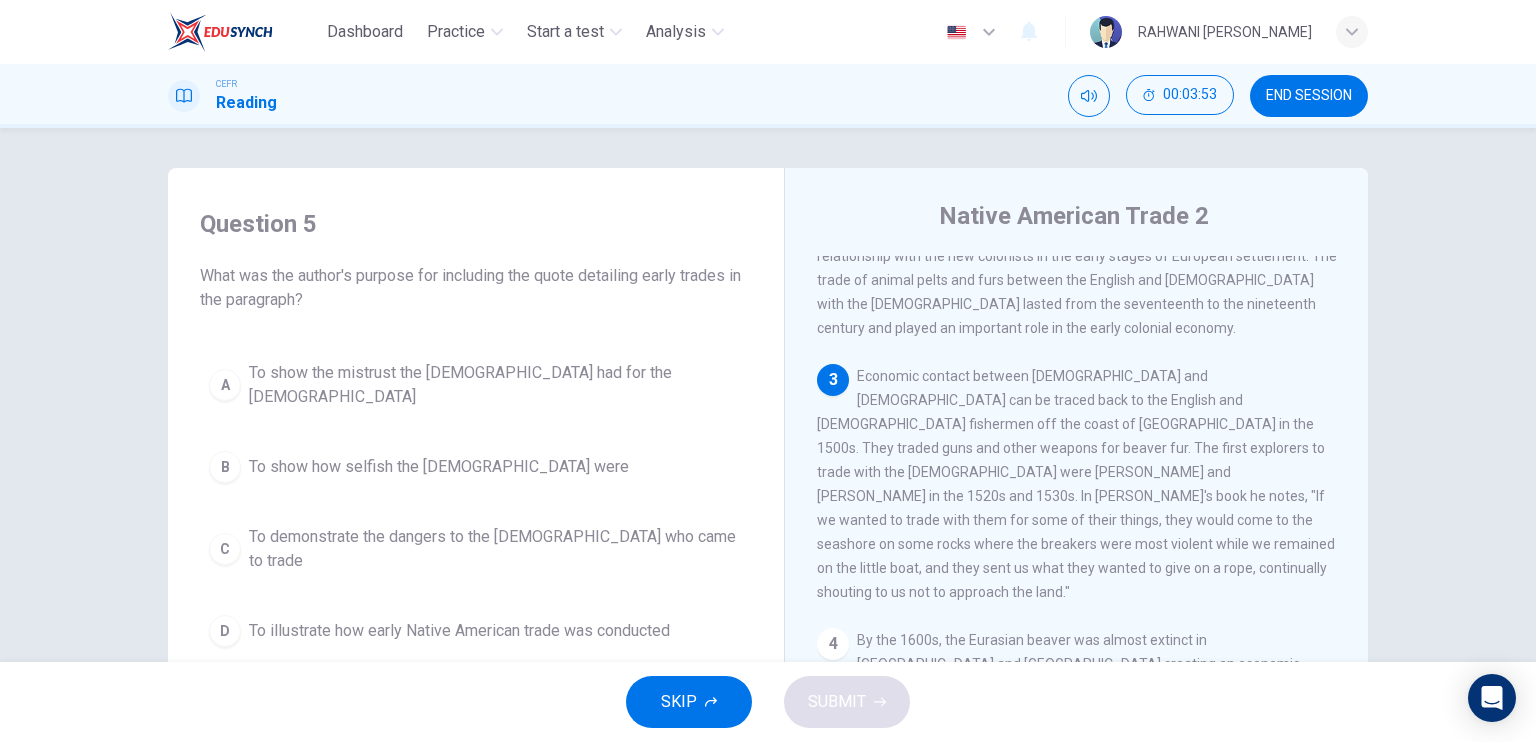 click on "A To show the mistrust the [DEMOGRAPHIC_DATA] had for the [DEMOGRAPHIC_DATA]" at bounding box center (476, 385) 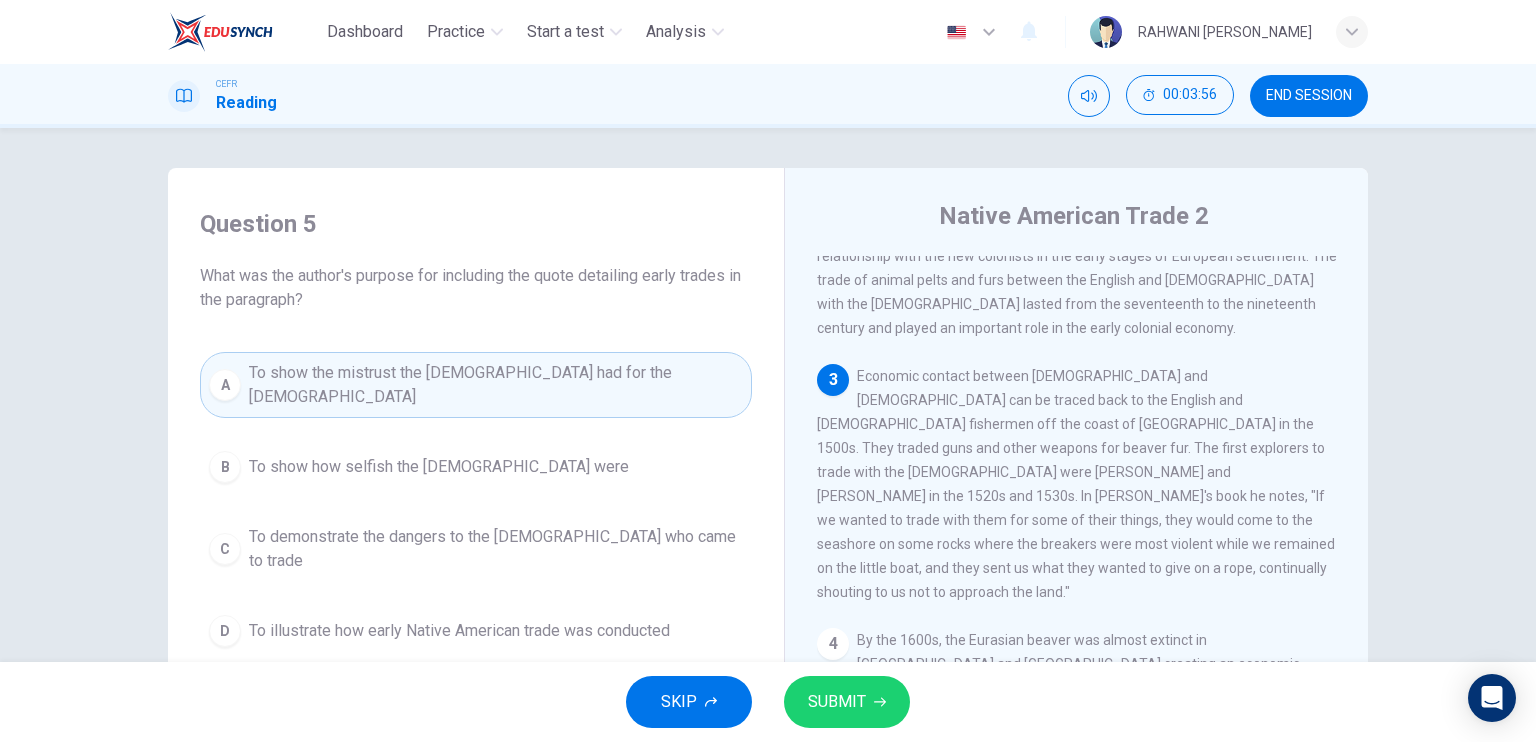 click on "SUBMIT" at bounding box center (837, 702) 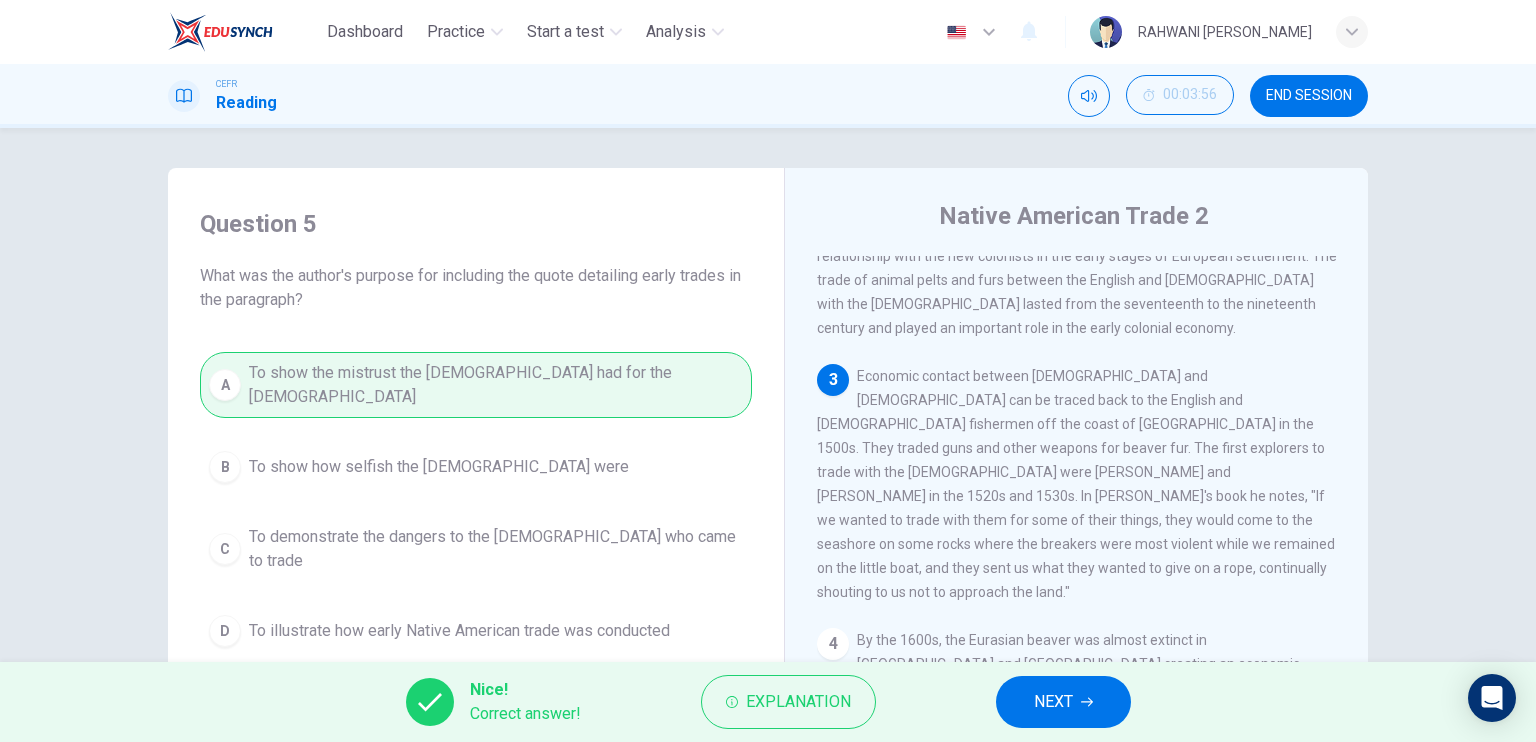 click on "NEXT" at bounding box center (1053, 702) 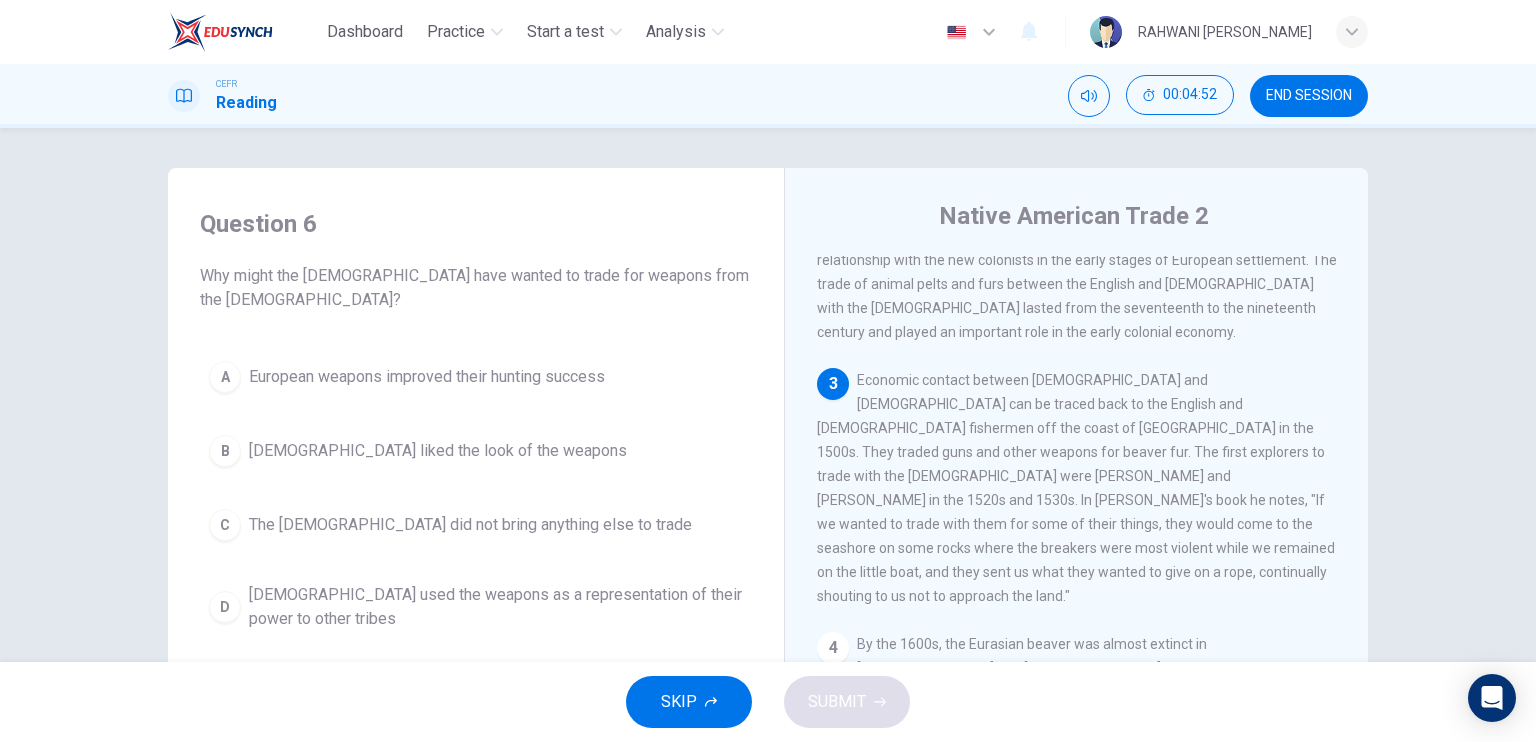 scroll, scrollTop: 348, scrollLeft: 0, axis: vertical 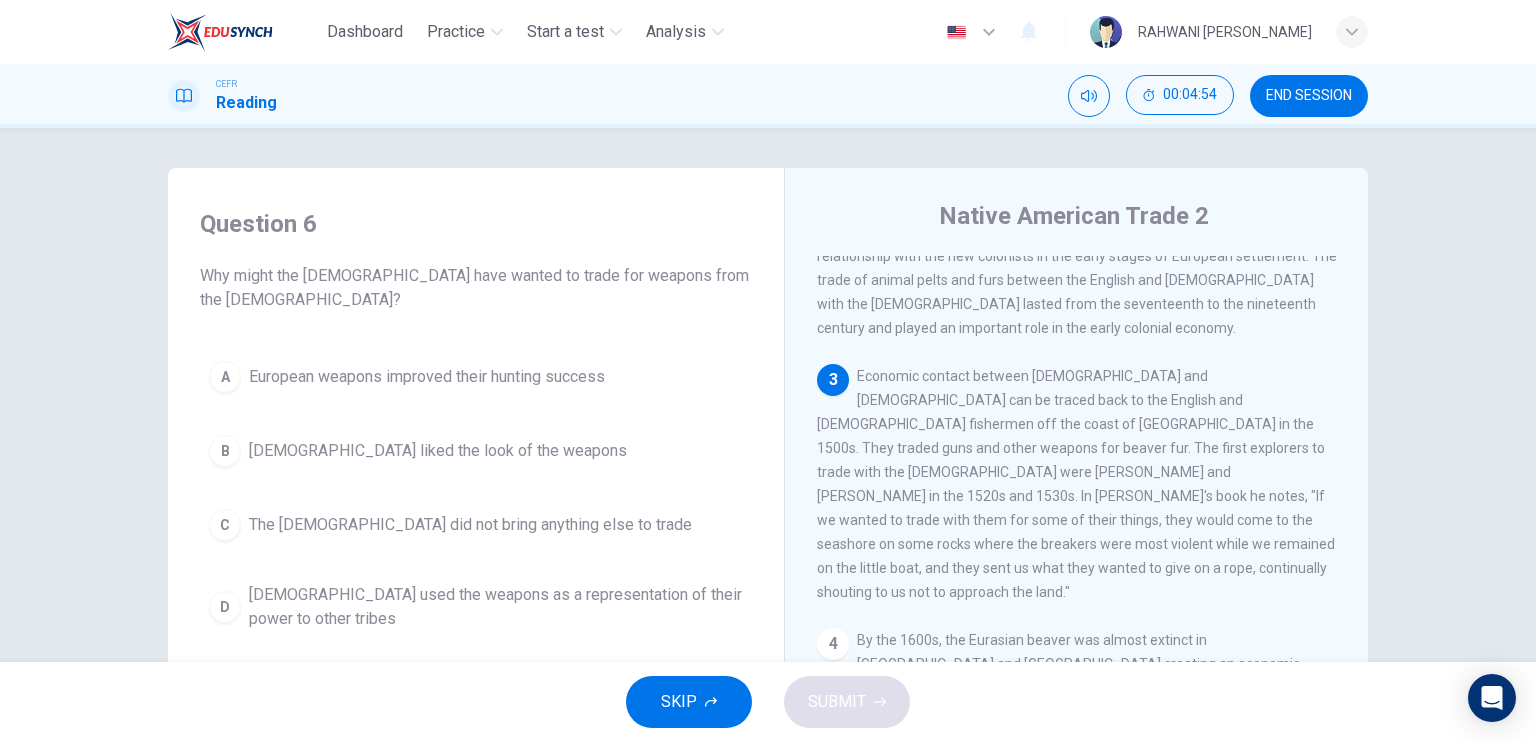 click on "European weapons improved their hunting success" at bounding box center (427, 377) 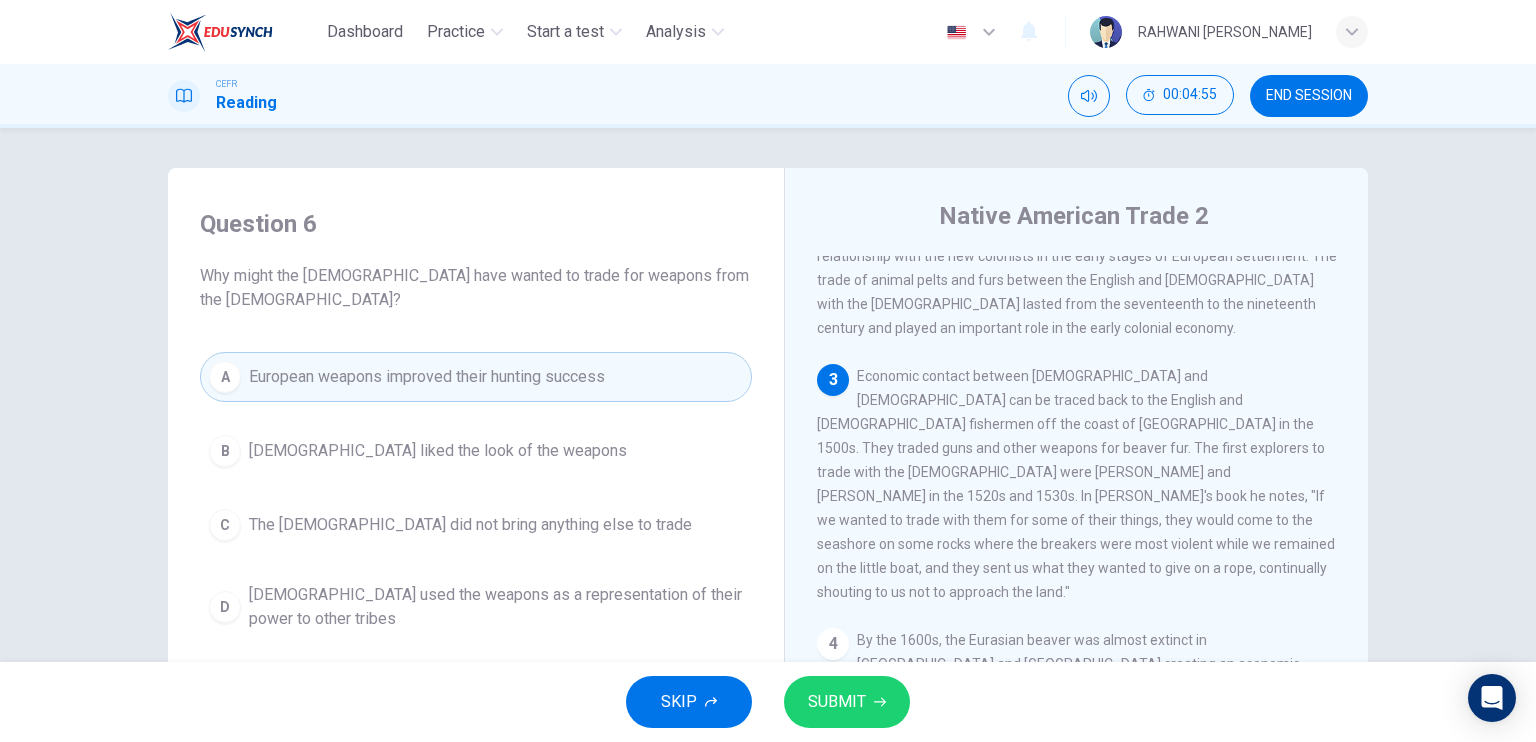 click on "SUBMIT" at bounding box center [837, 702] 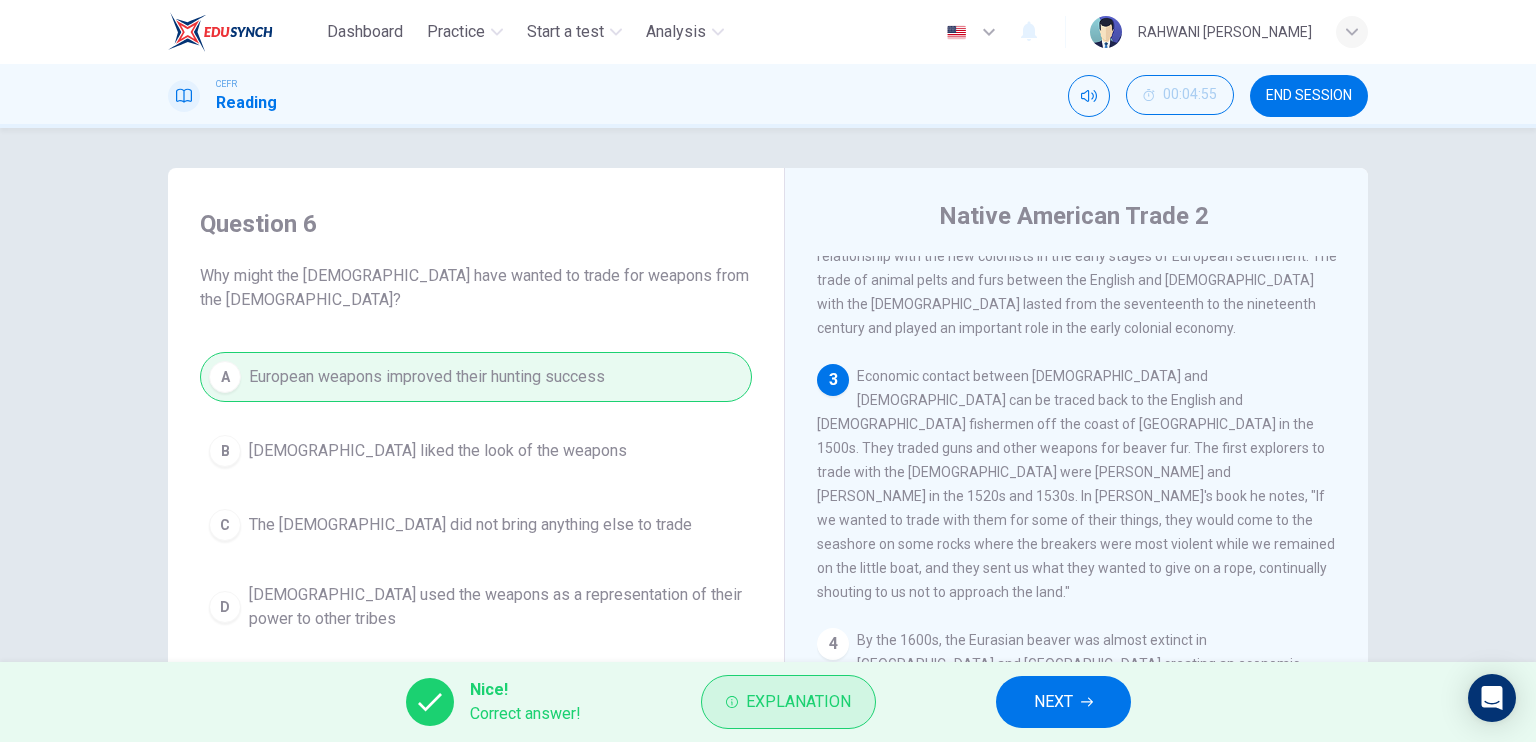 click on "Explanation" at bounding box center [788, 702] 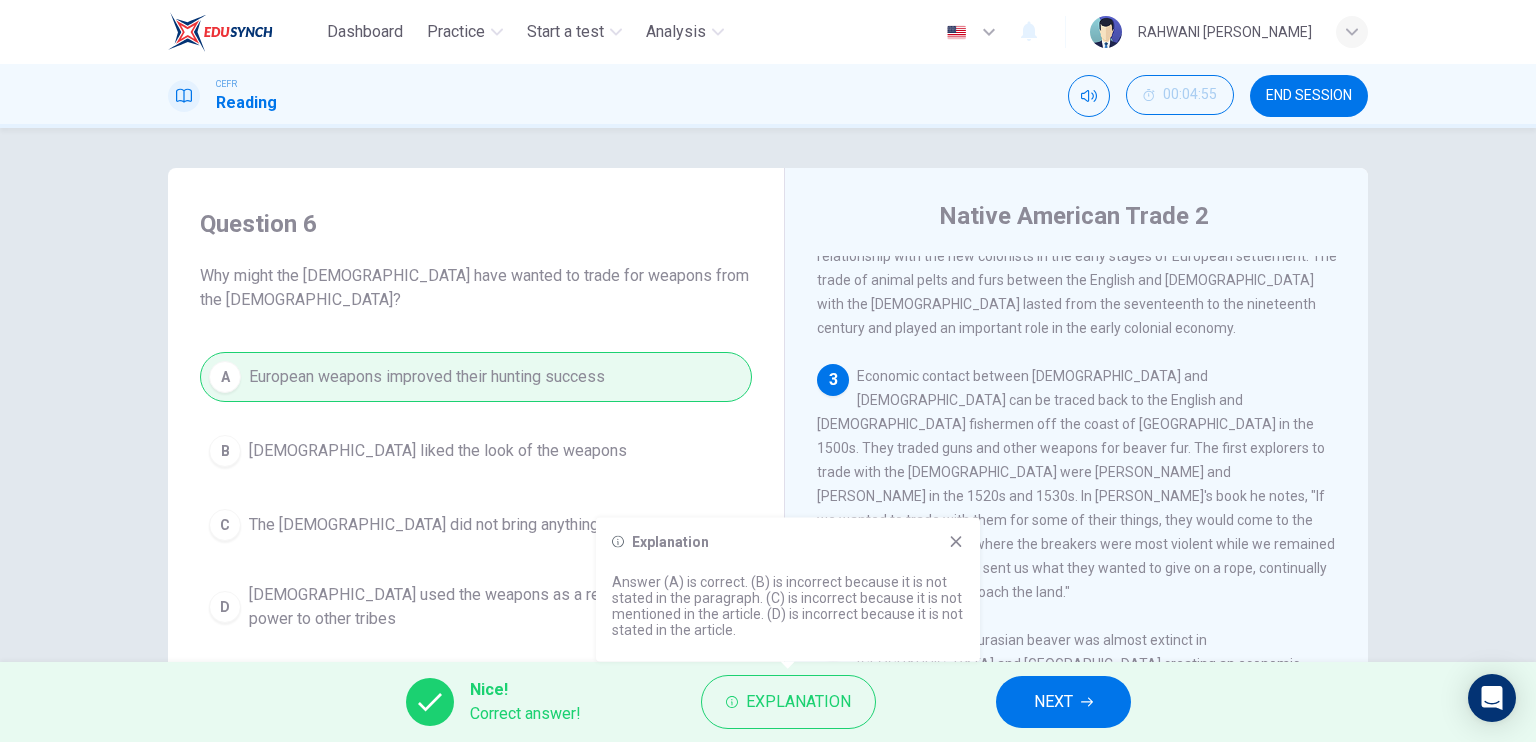 click 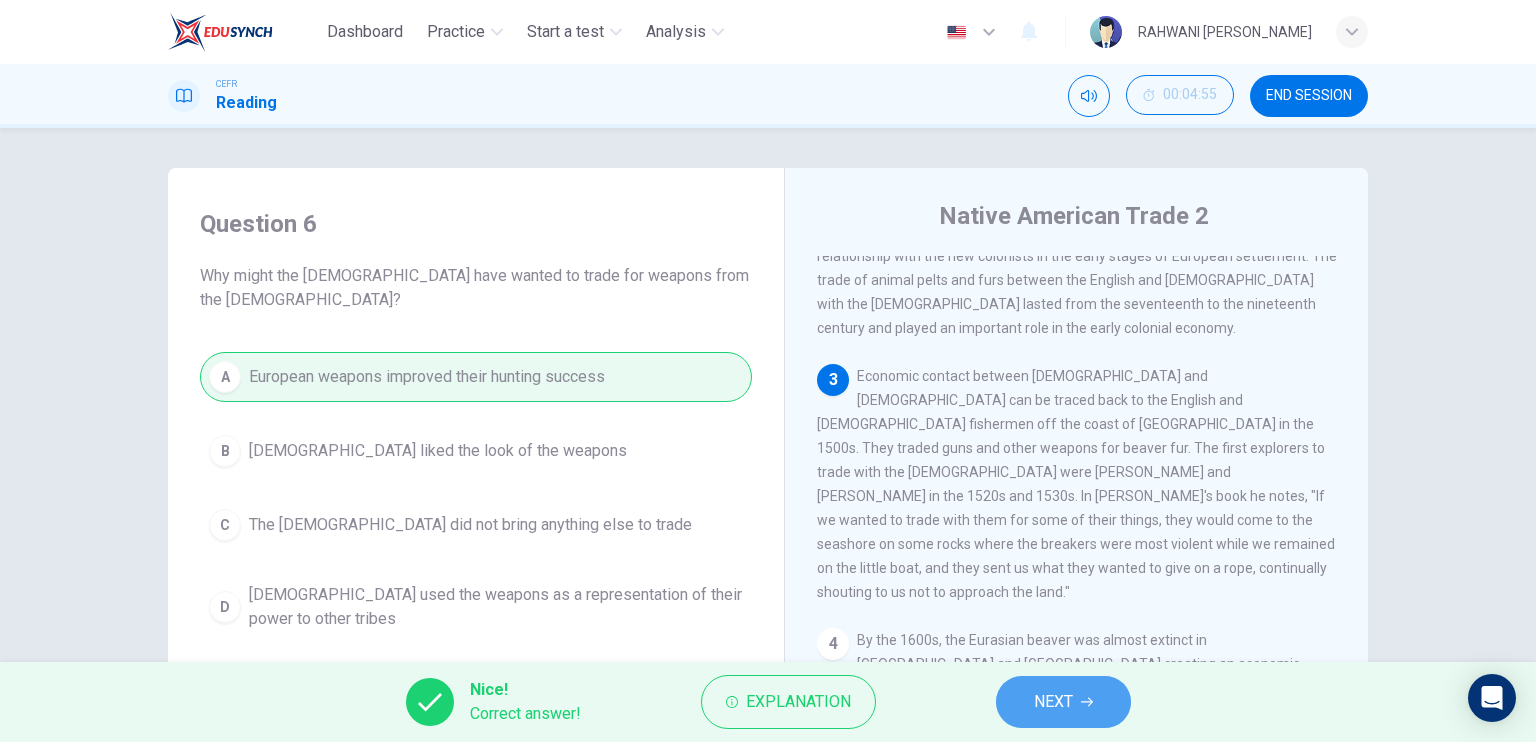 click on "NEXT" at bounding box center [1053, 702] 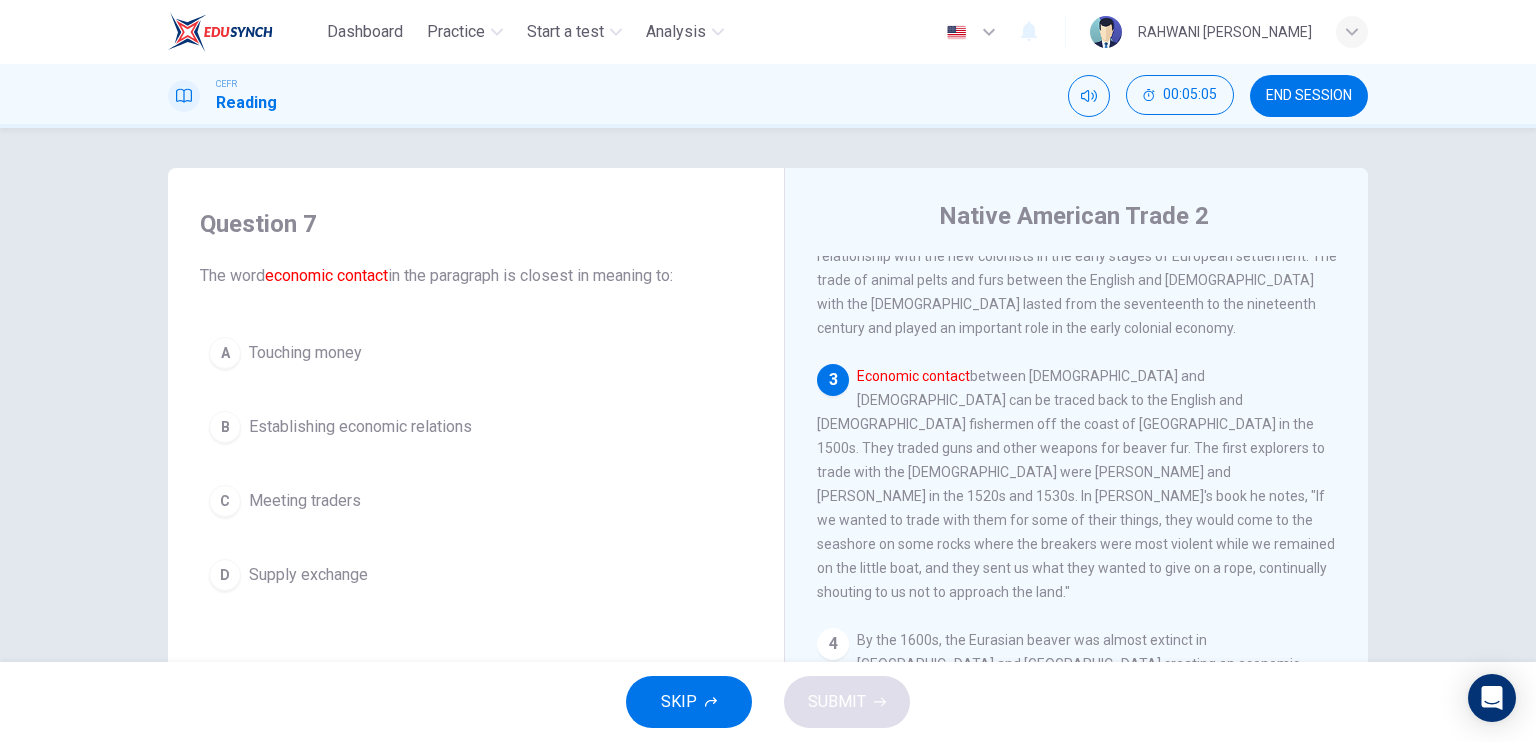 click on "Establishing economic relations" at bounding box center [360, 427] 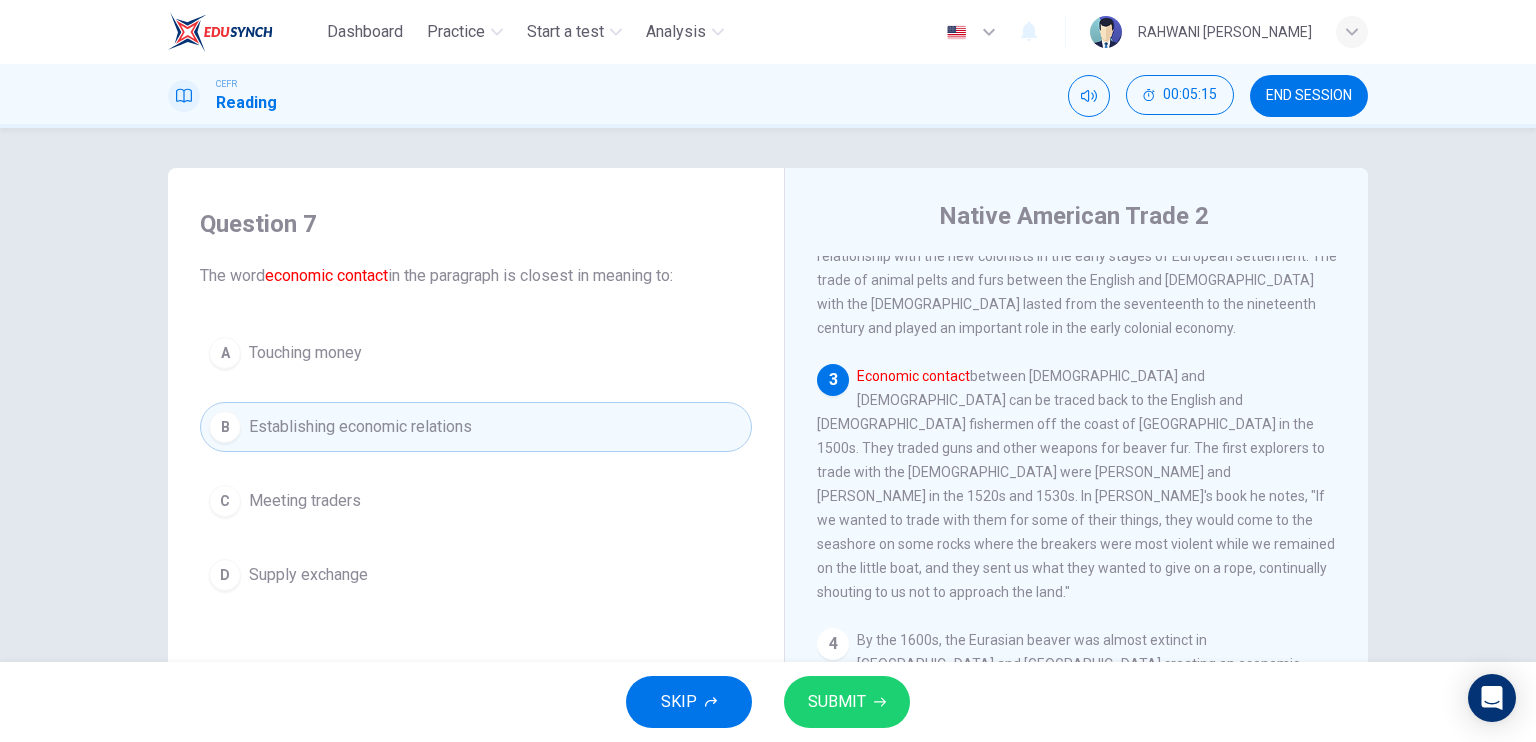 click on "SUBMIT" at bounding box center [837, 702] 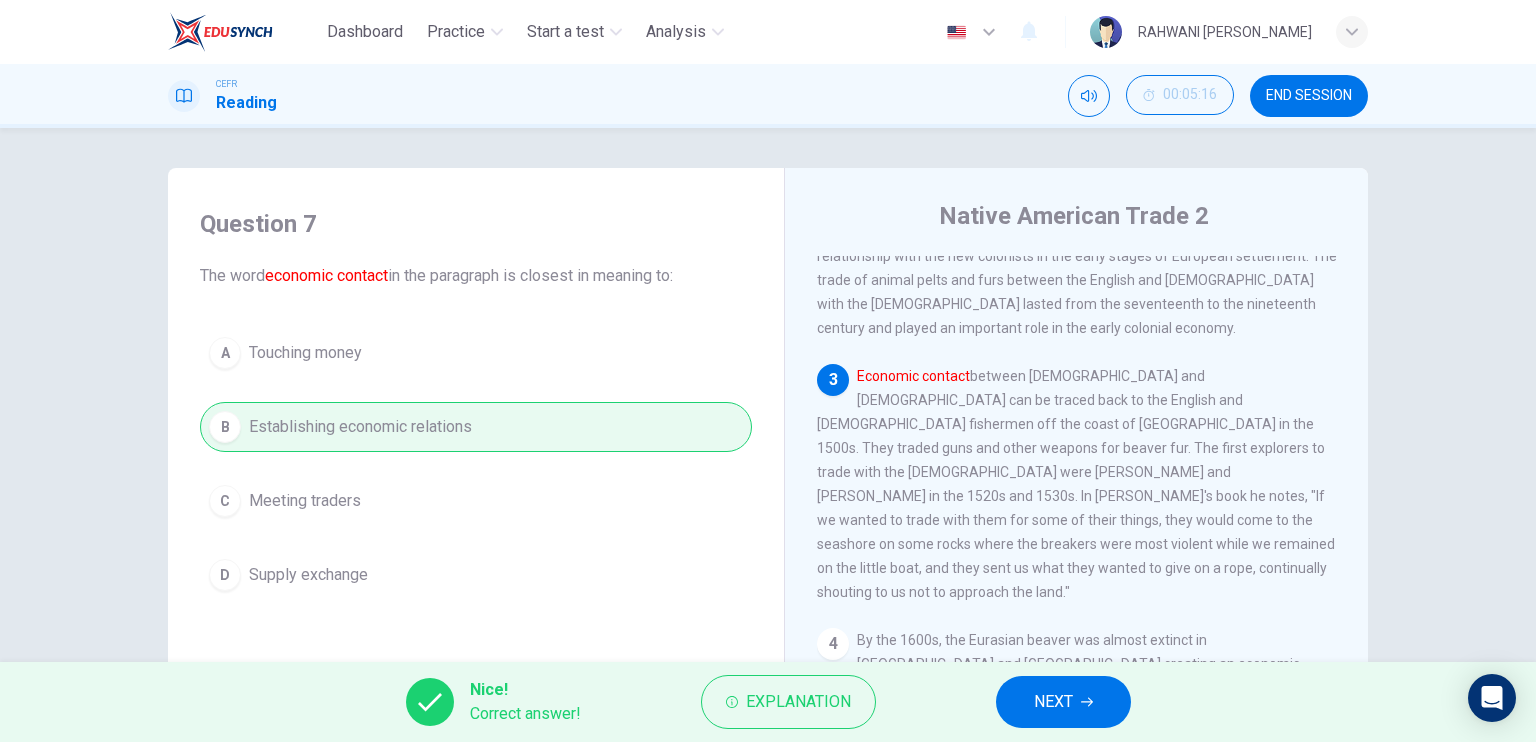 click on "NEXT" at bounding box center (1063, 702) 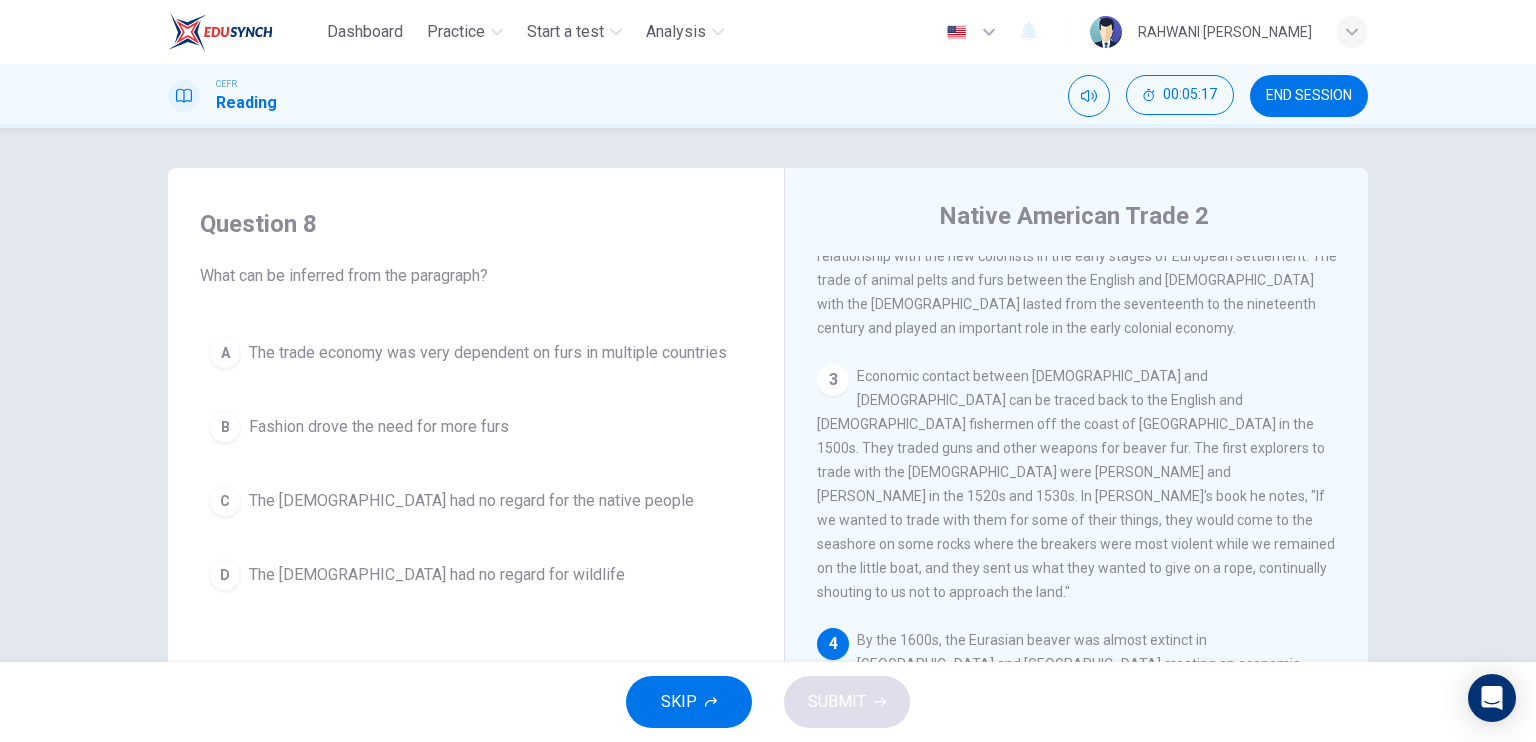 scroll, scrollTop: 648, scrollLeft: 0, axis: vertical 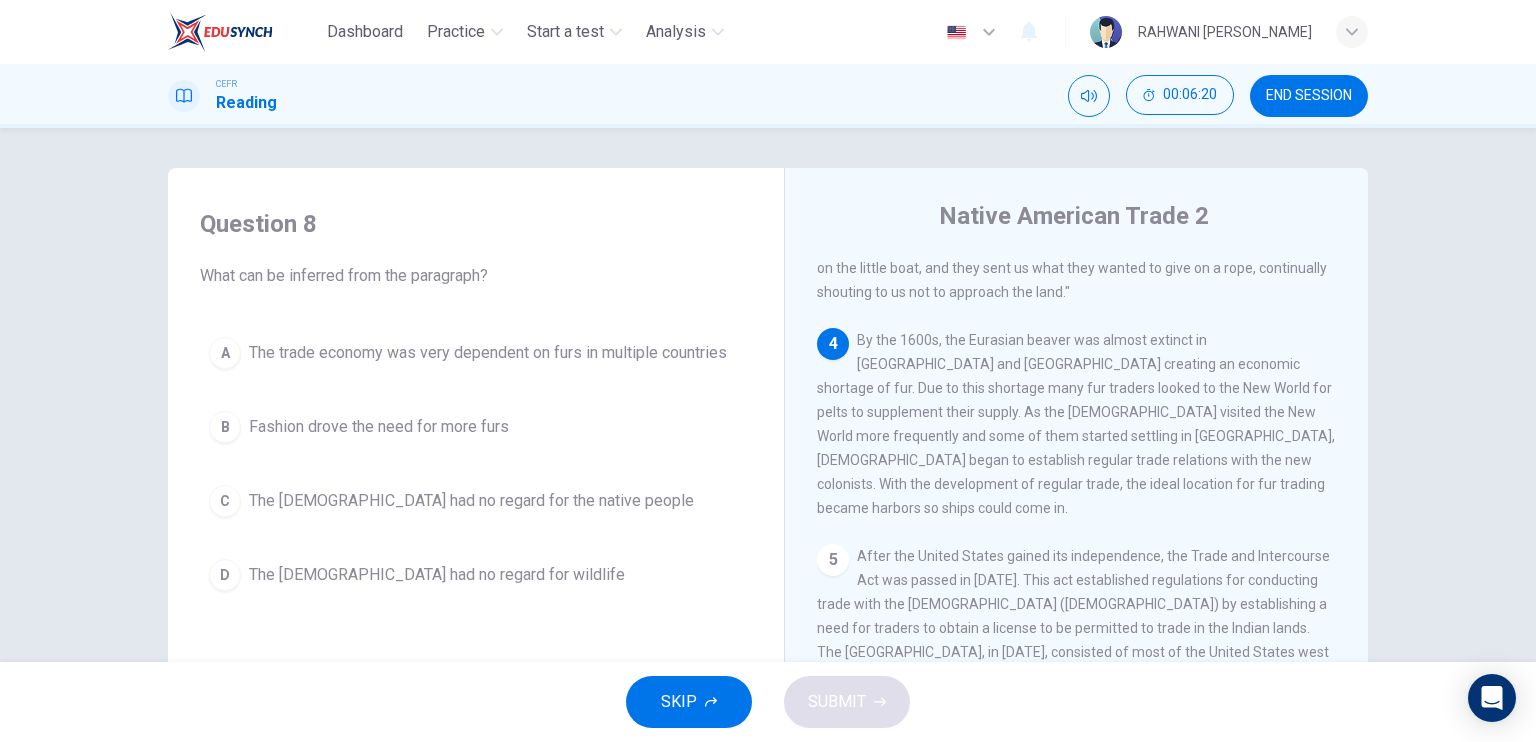 click on "The [DEMOGRAPHIC_DATA] had no regard for the native people" at bounding box center (471, 501) 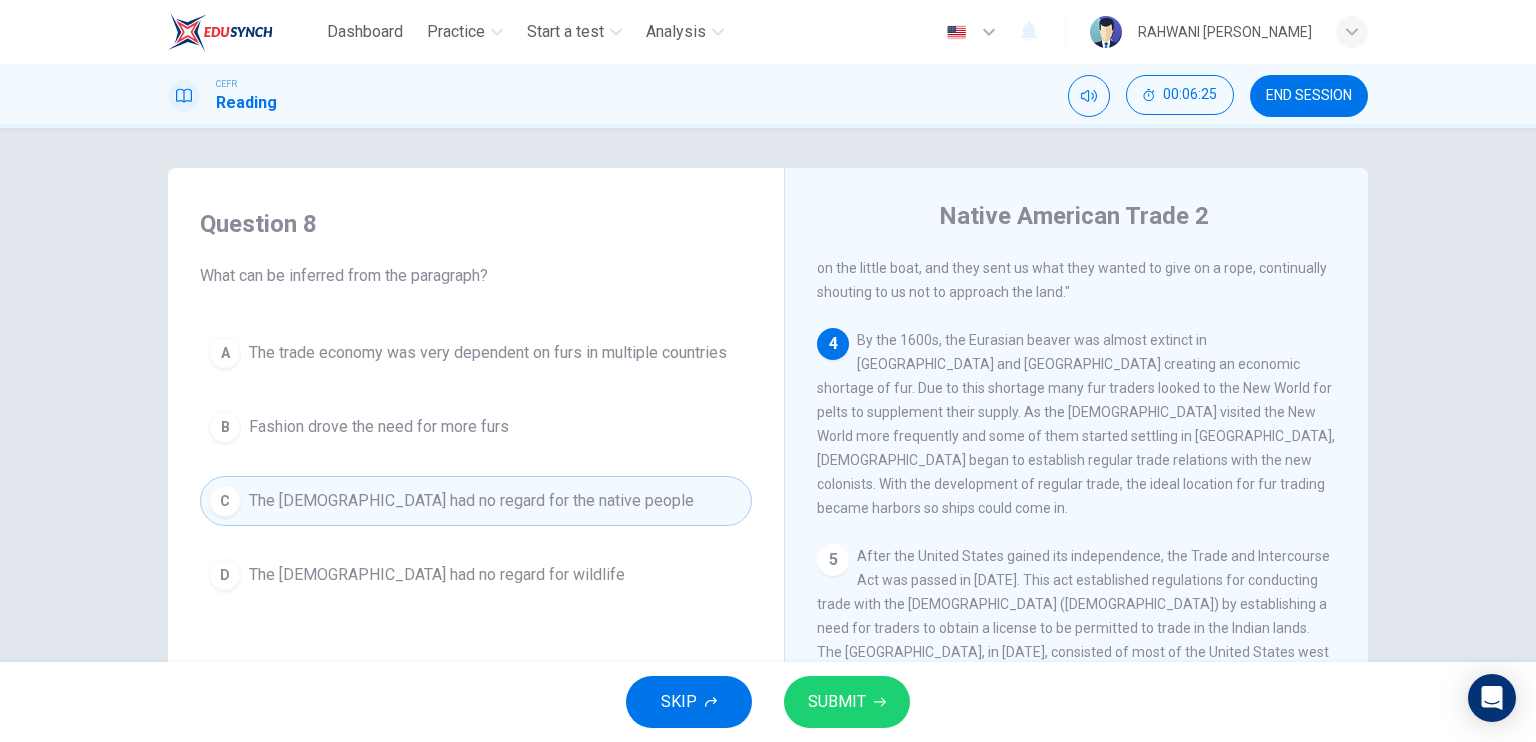 click on "SUBMIT" at bounding box center (847, 702) 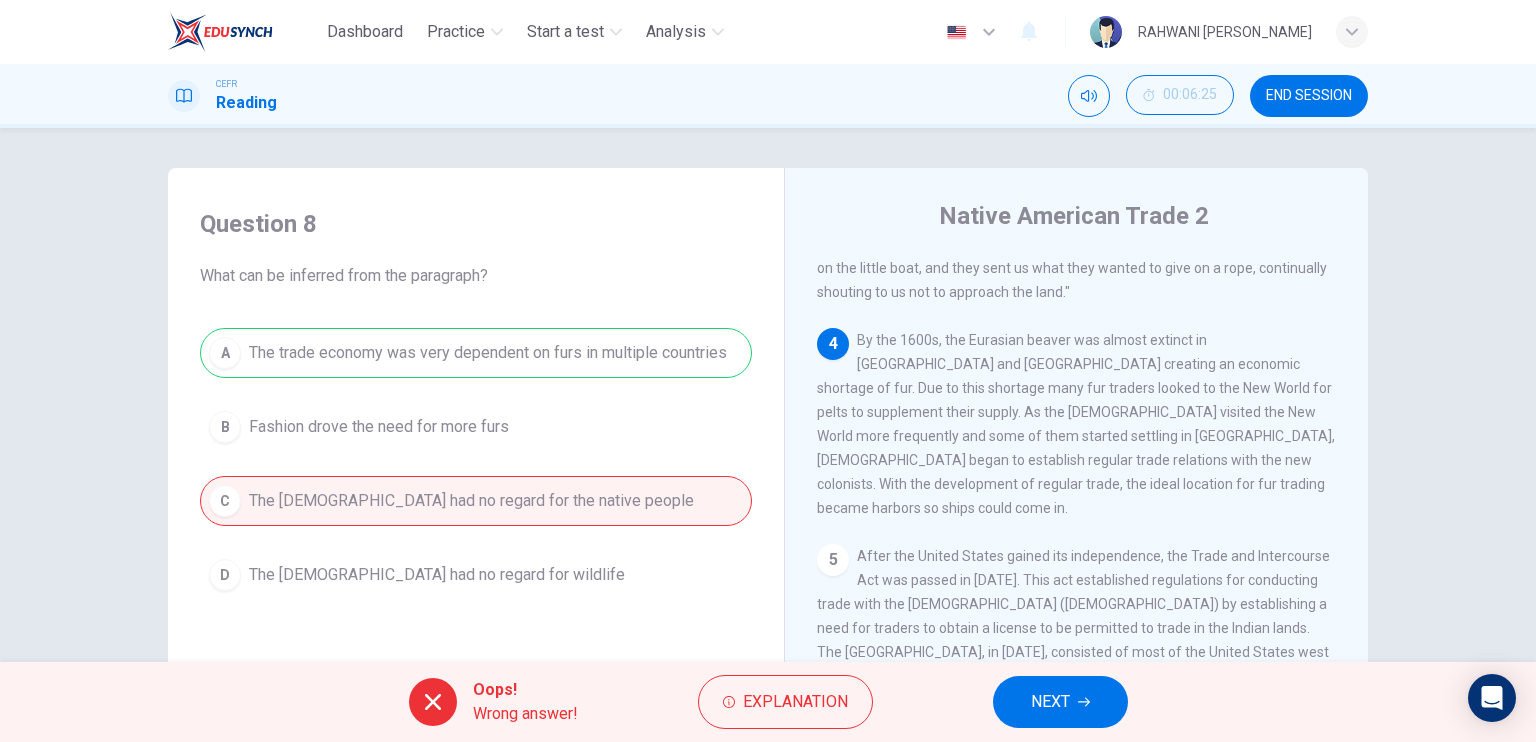 click on "NEXT" at bounding box center (1060, 702) 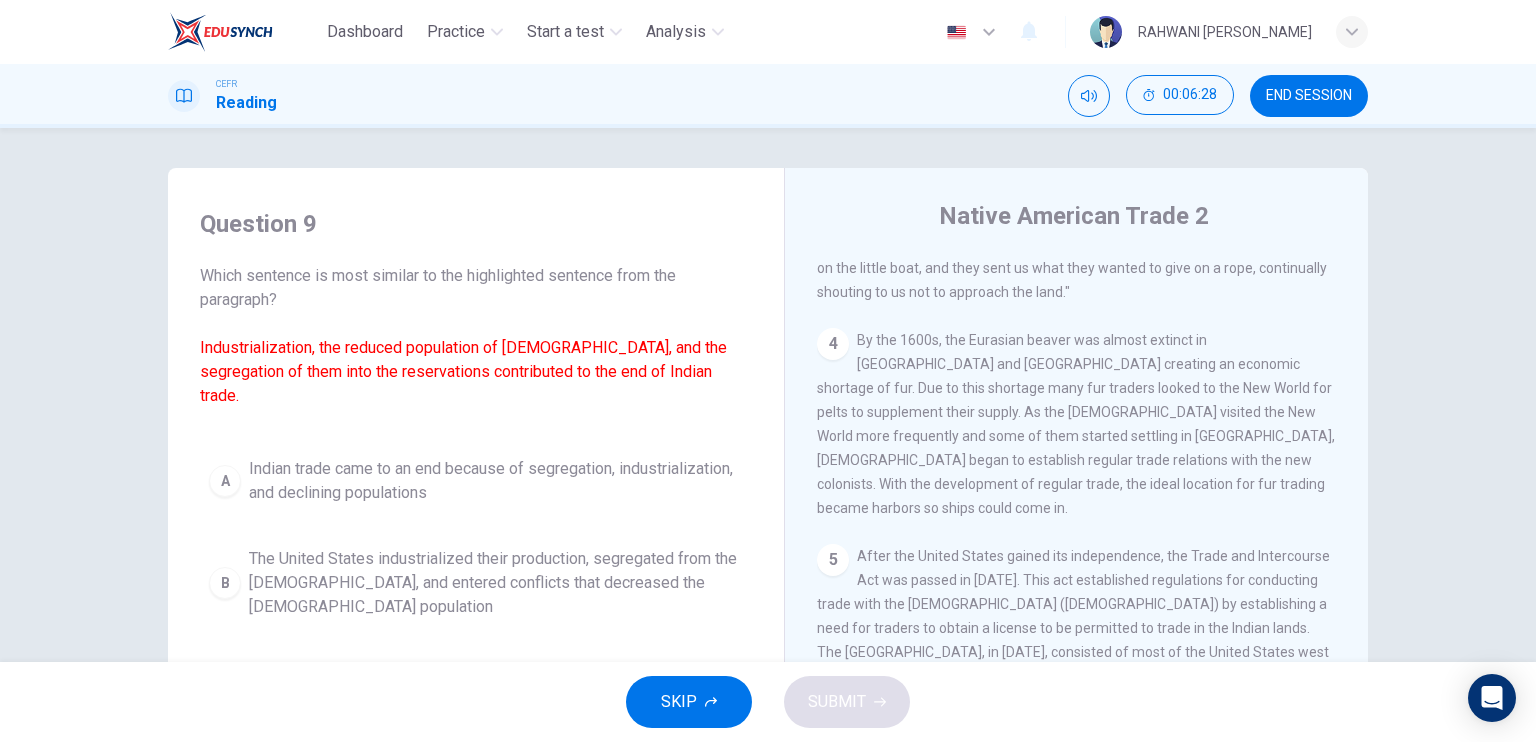 scroll, scrollTop: 727, scrollLeft: 0, axis: vertical 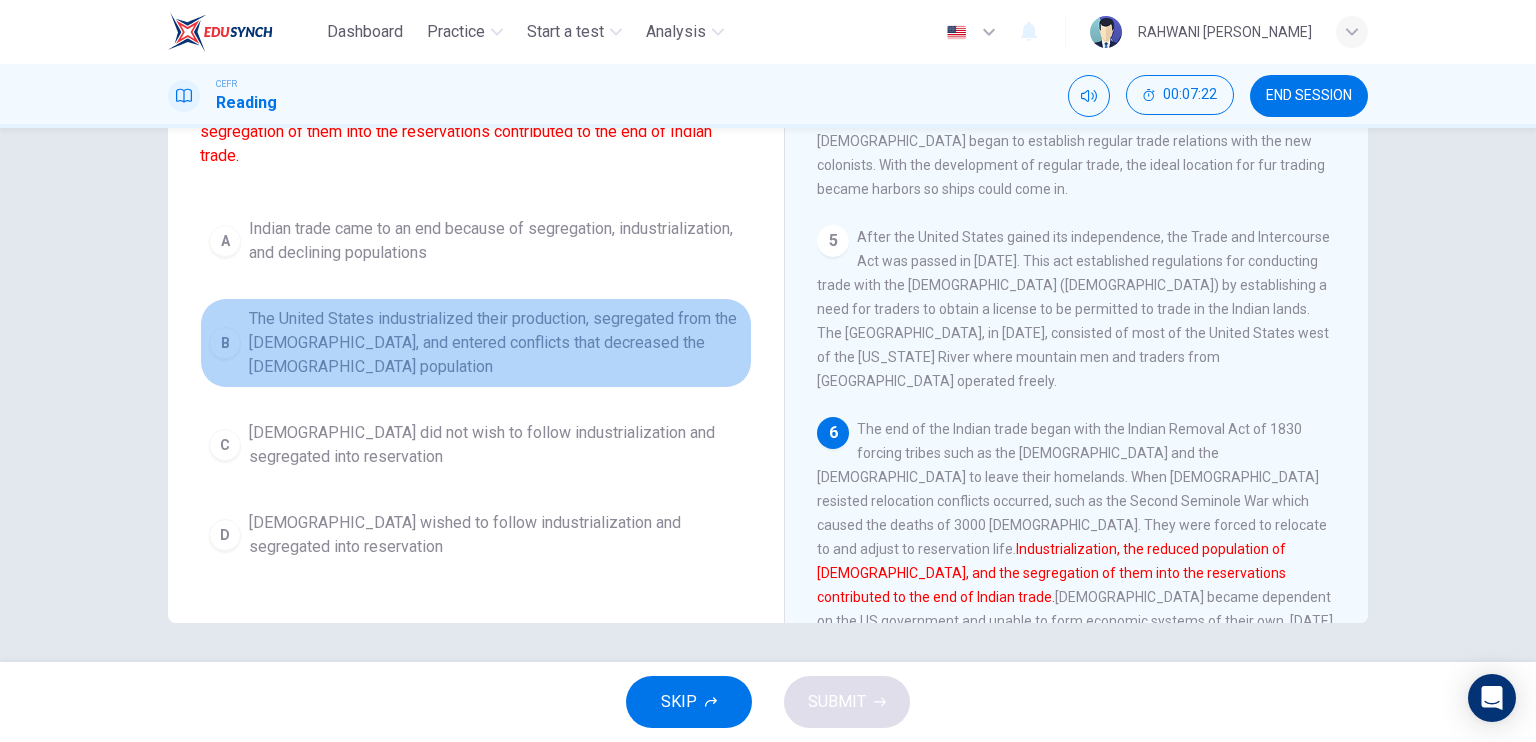click on "The United States industrialized their production, segregated from the [DEMOGRAPHIC_DATA], and entered conflicts that decreased the [DEMOGRAPHIC_DATA] population" at bounding box center [496, 343] 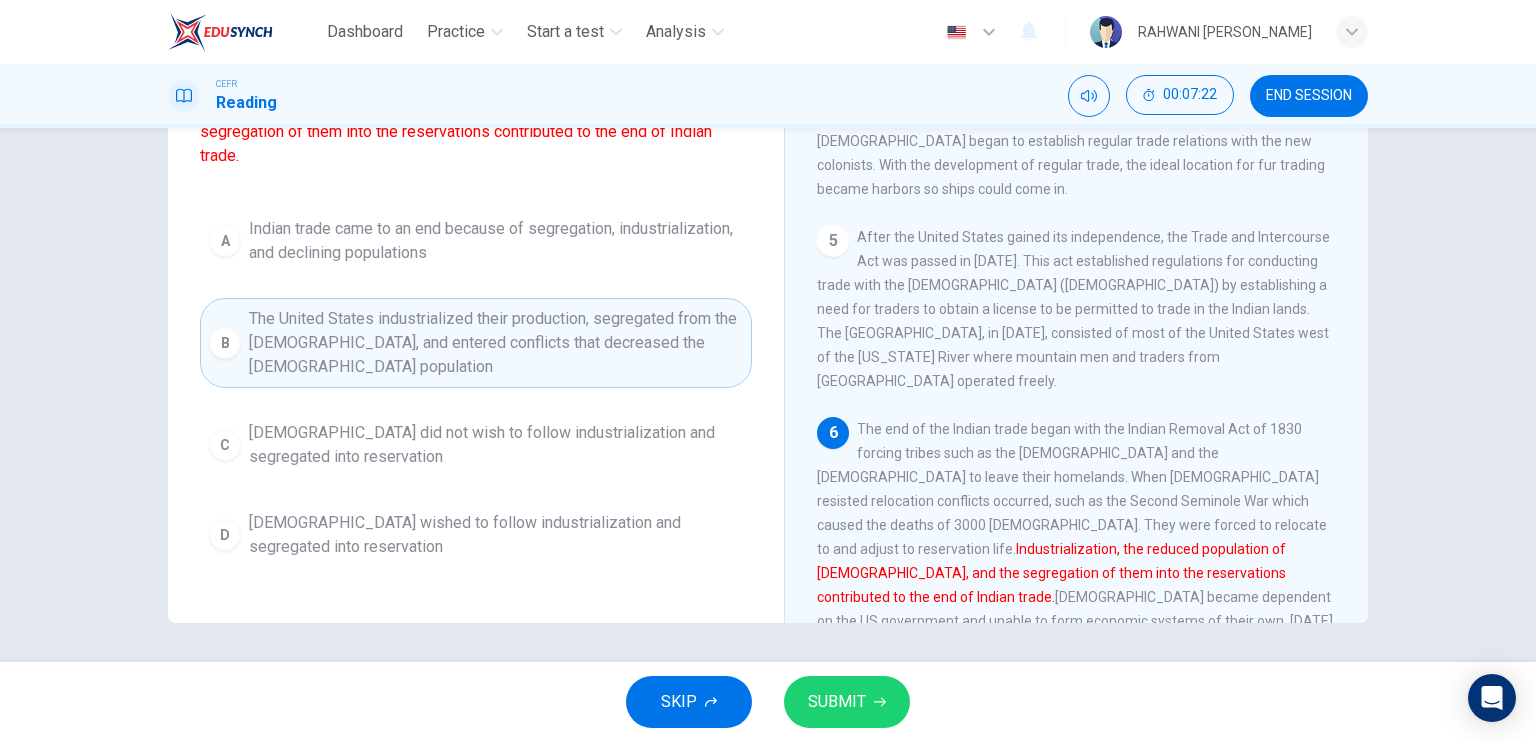 click on "SUBMIT" at bounding box center [837, 702] 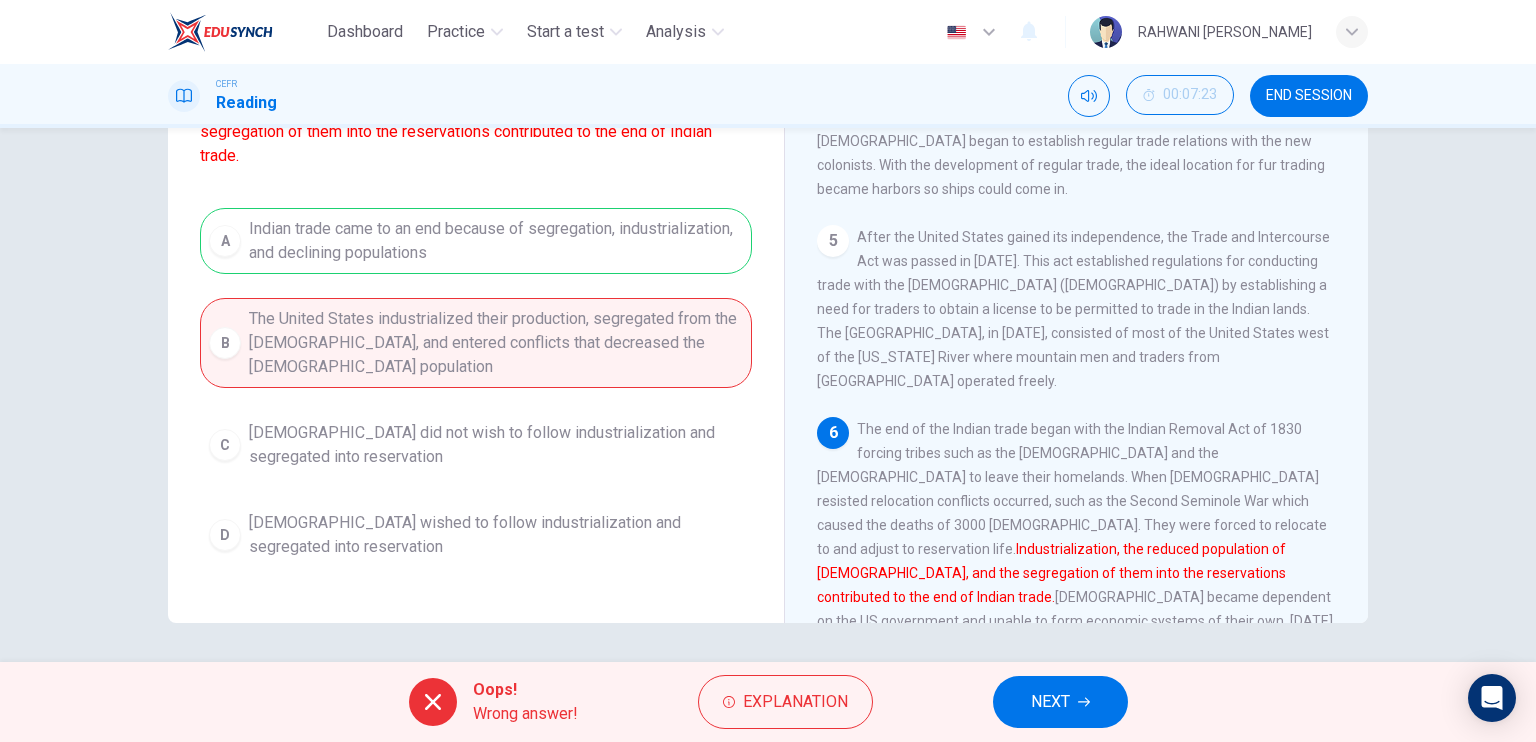 click on "NEXT" at bounding box center [1060, 702] 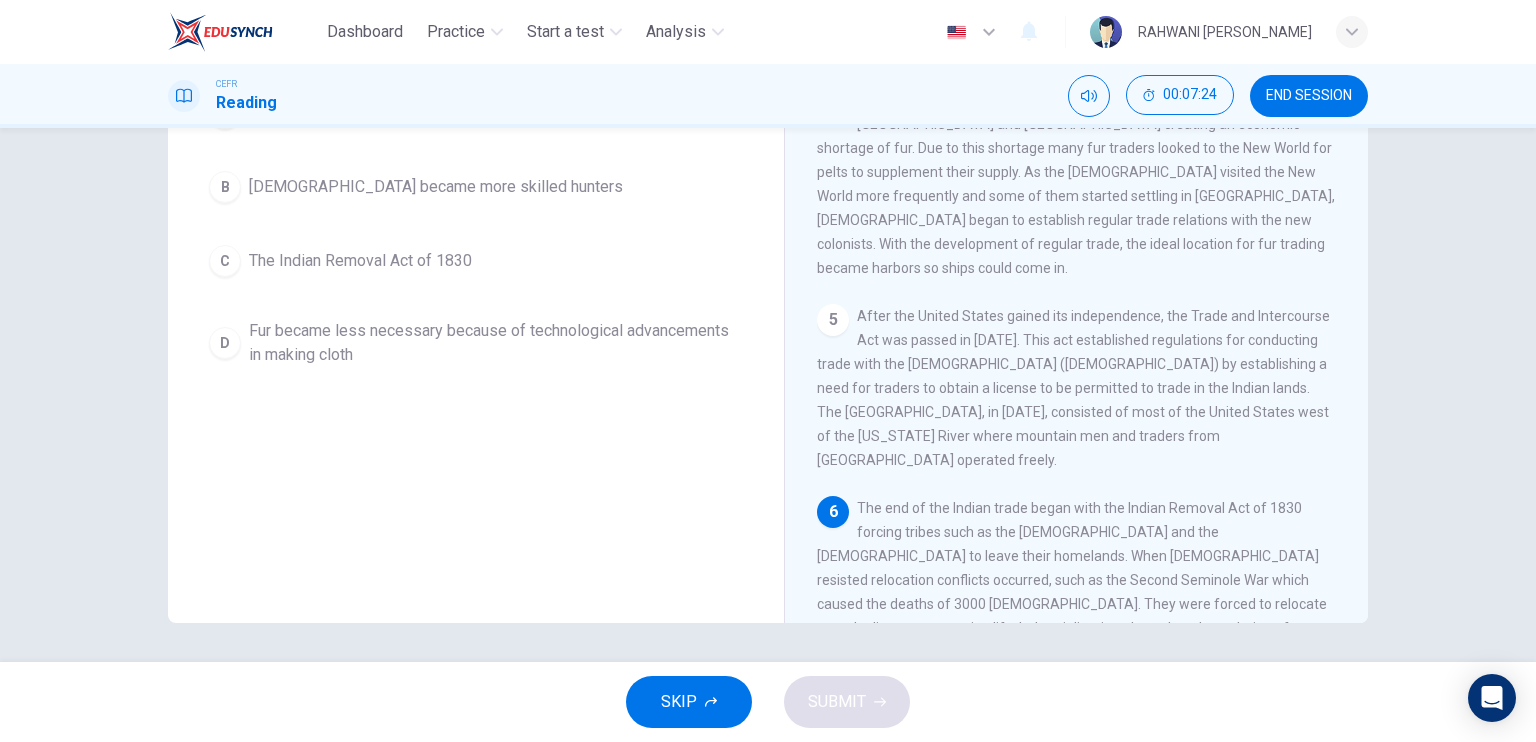 scroll, scrollTop: 727, scrollLeft: 0, axis: vertical 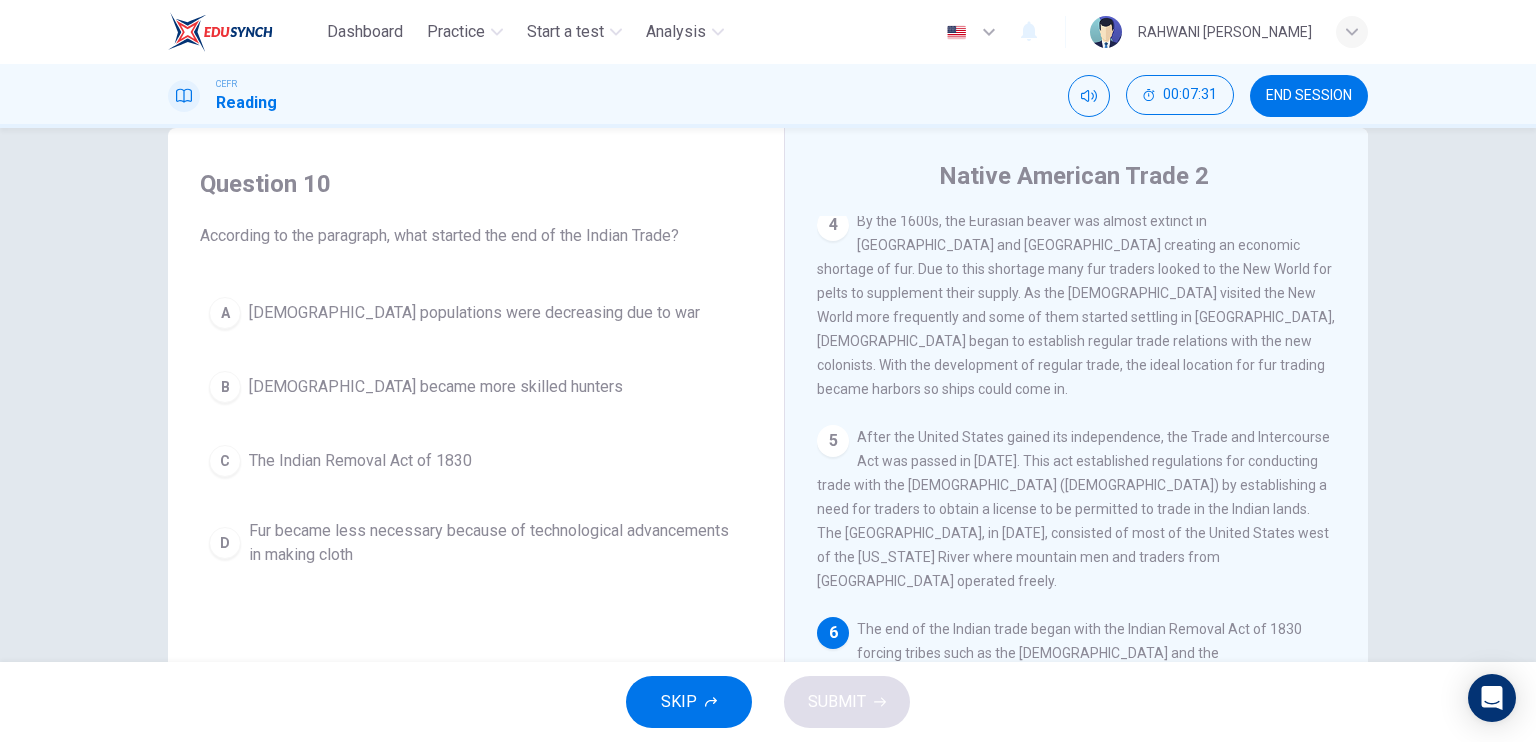 click on "C The Indian Removal Act of 1830" at bounding box center (476, 461) 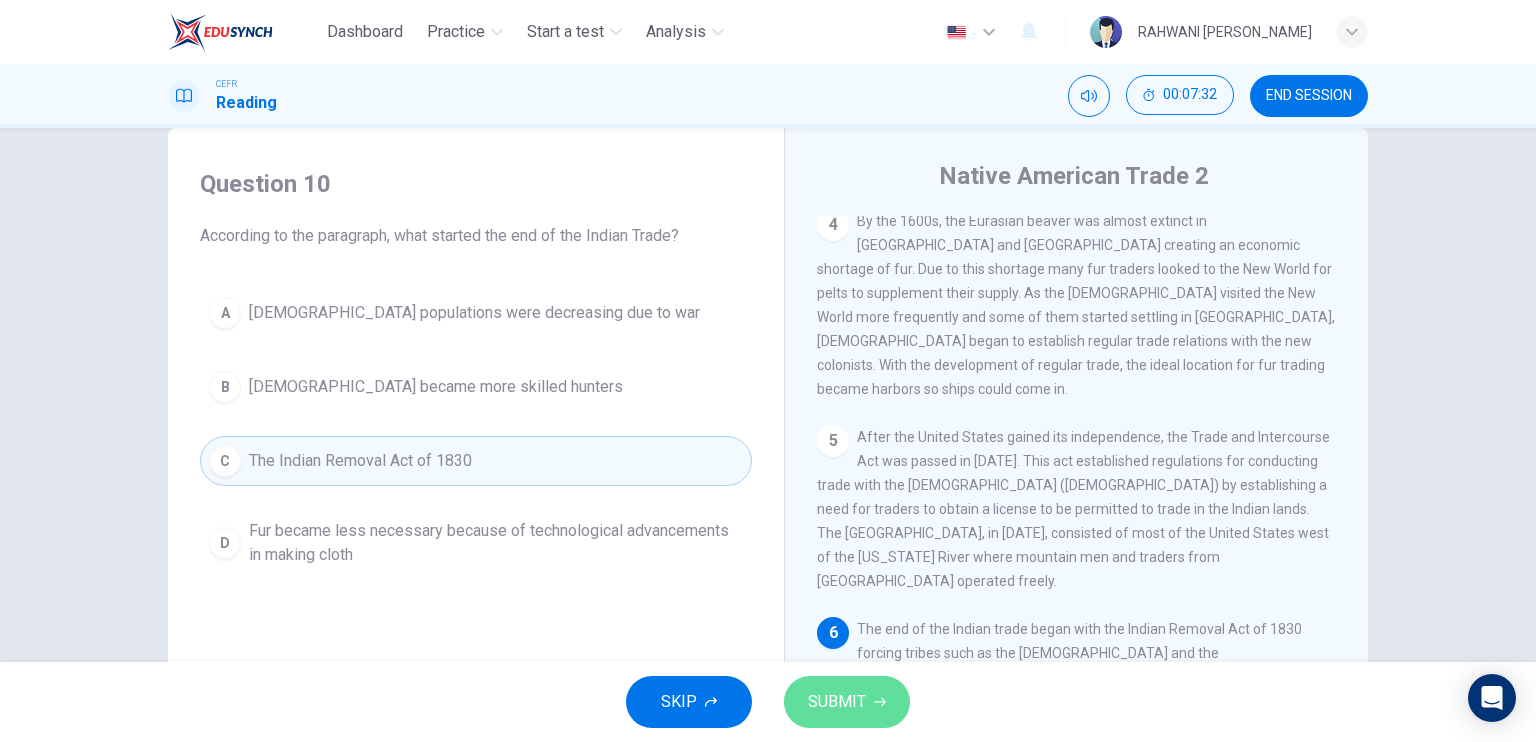 click on "SUBMIT" at bounding box center [847, 702] 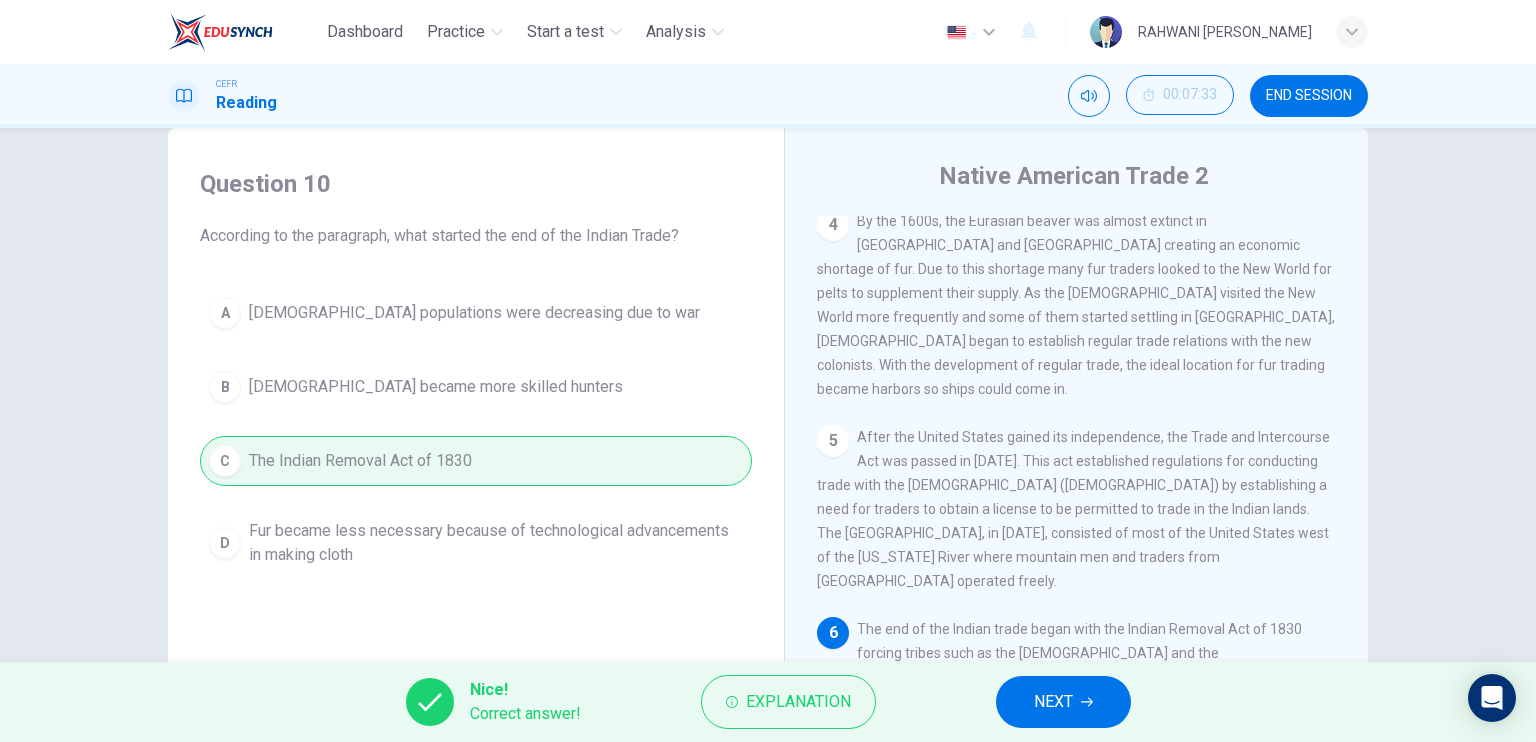click on "NEXT" at bounding box center [1063, 702] 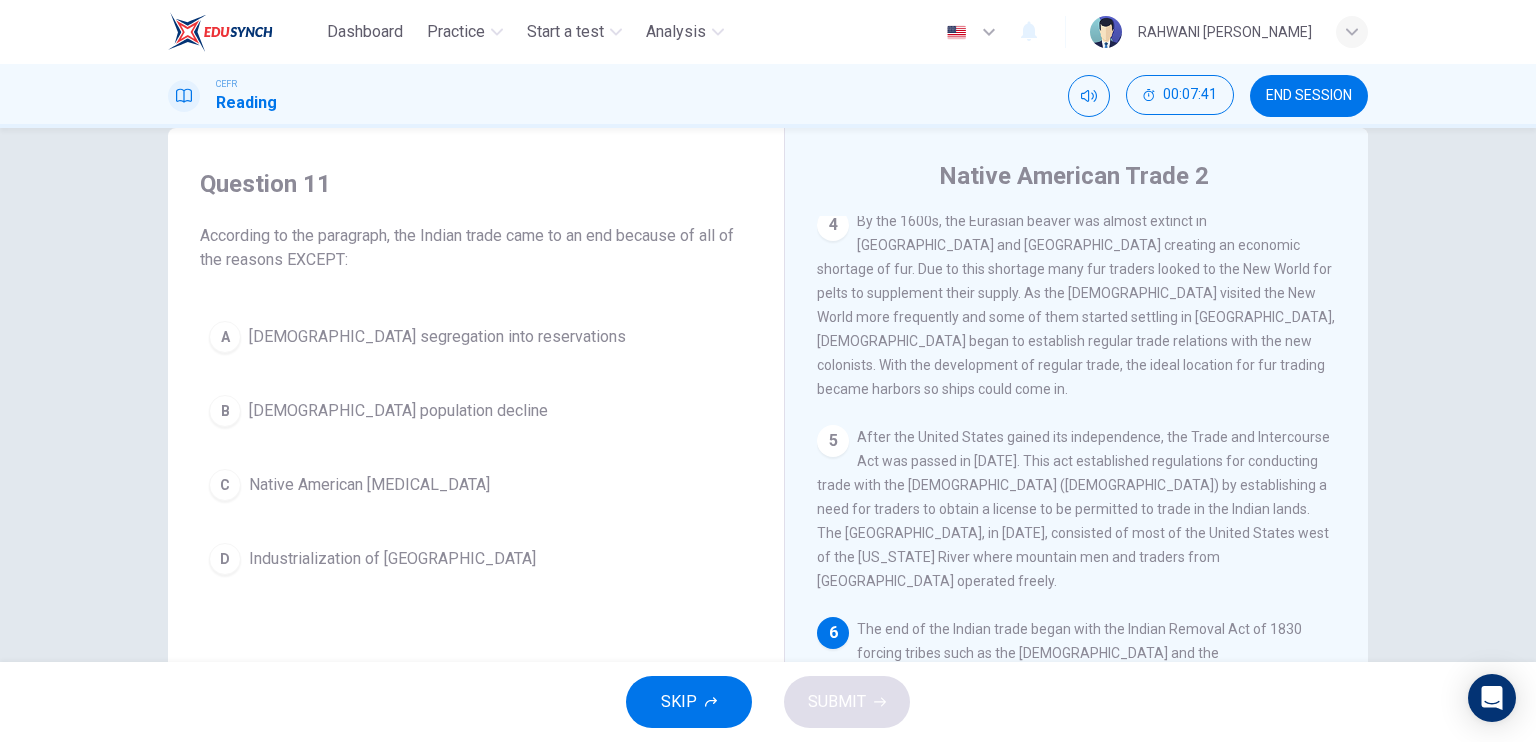 scroll, scrollTop: 140, scrollLeft: 0, axis: vertical 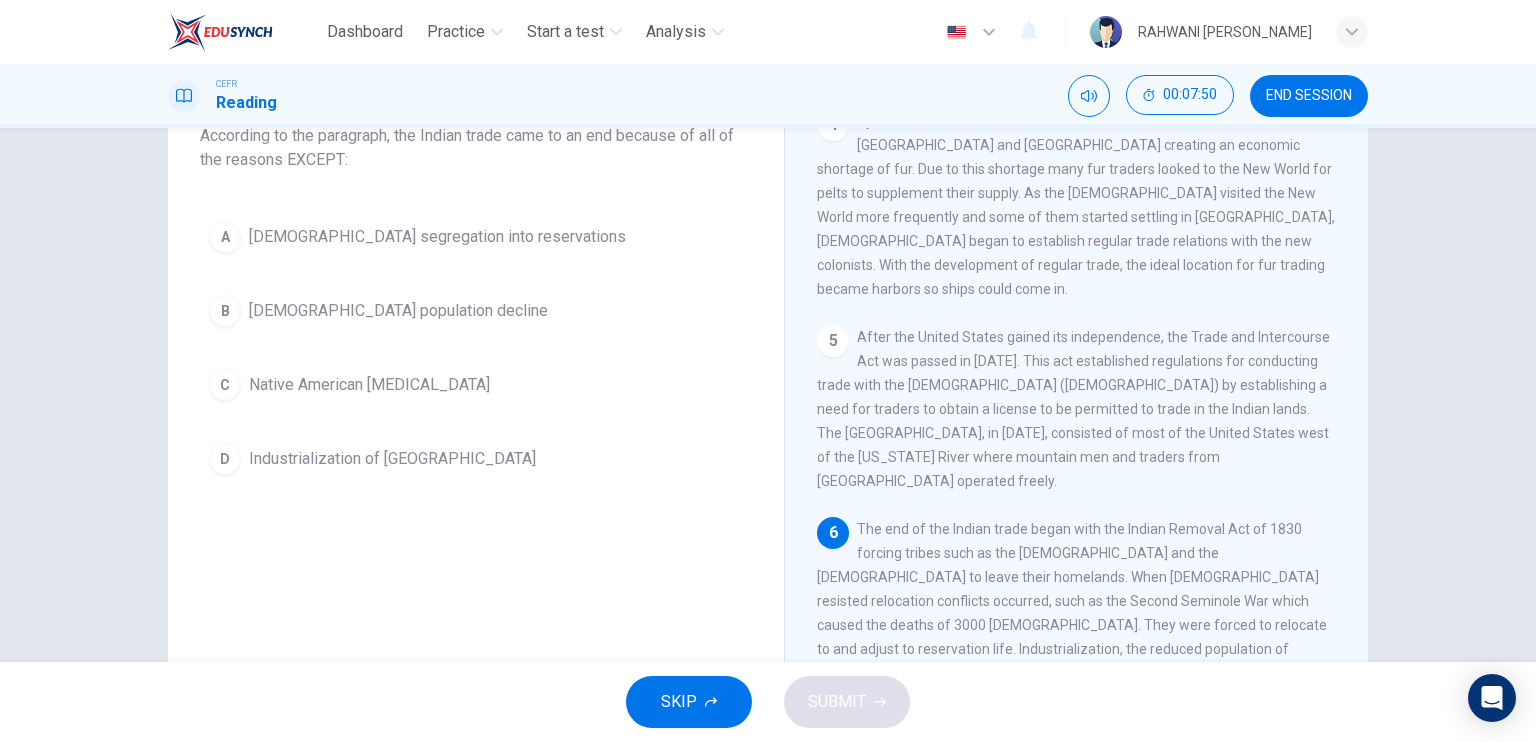 click on "A [DEMOGRAPHIC_DATA] segregation into reservations B [DEMOGRAPHIC_DATA] population decline C [DEMOGRAPHIC_DATA] [MEDICAL_DATA] D Industrialization of [GEOGRAPHIC_DATA]" at bounding box center [476, 348] 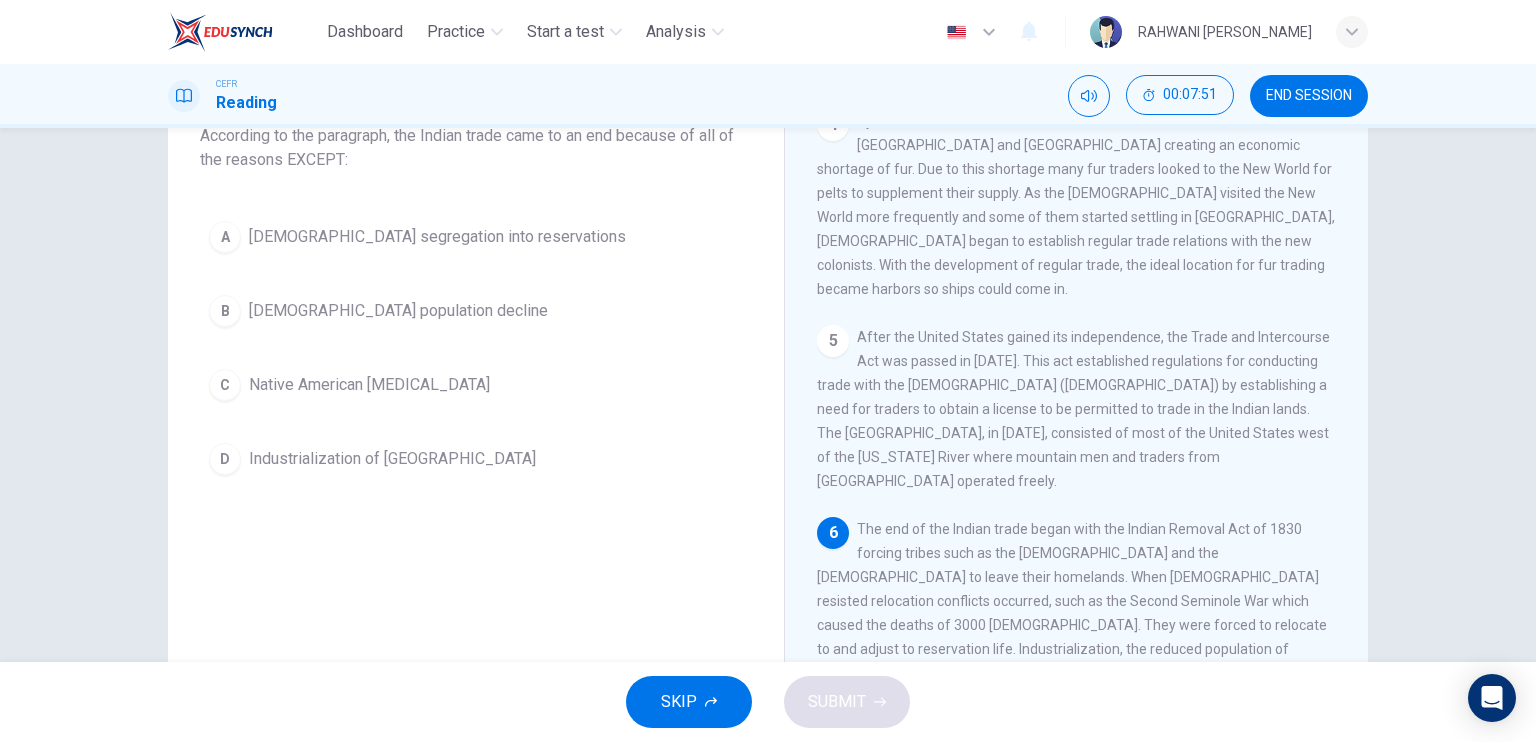 click on "C [DEMOGRAPHIC_DATA] [MEDICAL_DATA]" at bounding box center [476, 385] 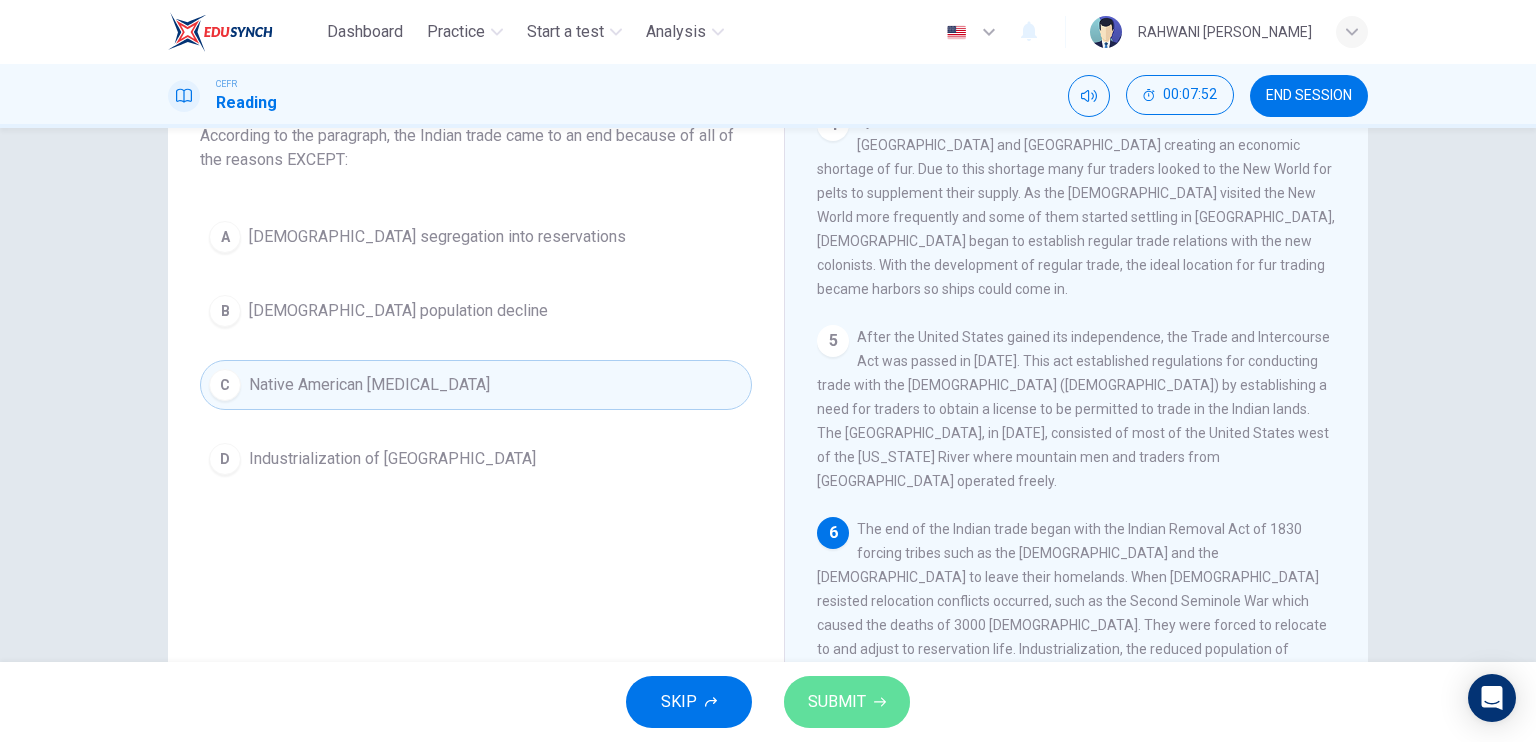 click on "SUBMIT" at bounding box center (837, 702) 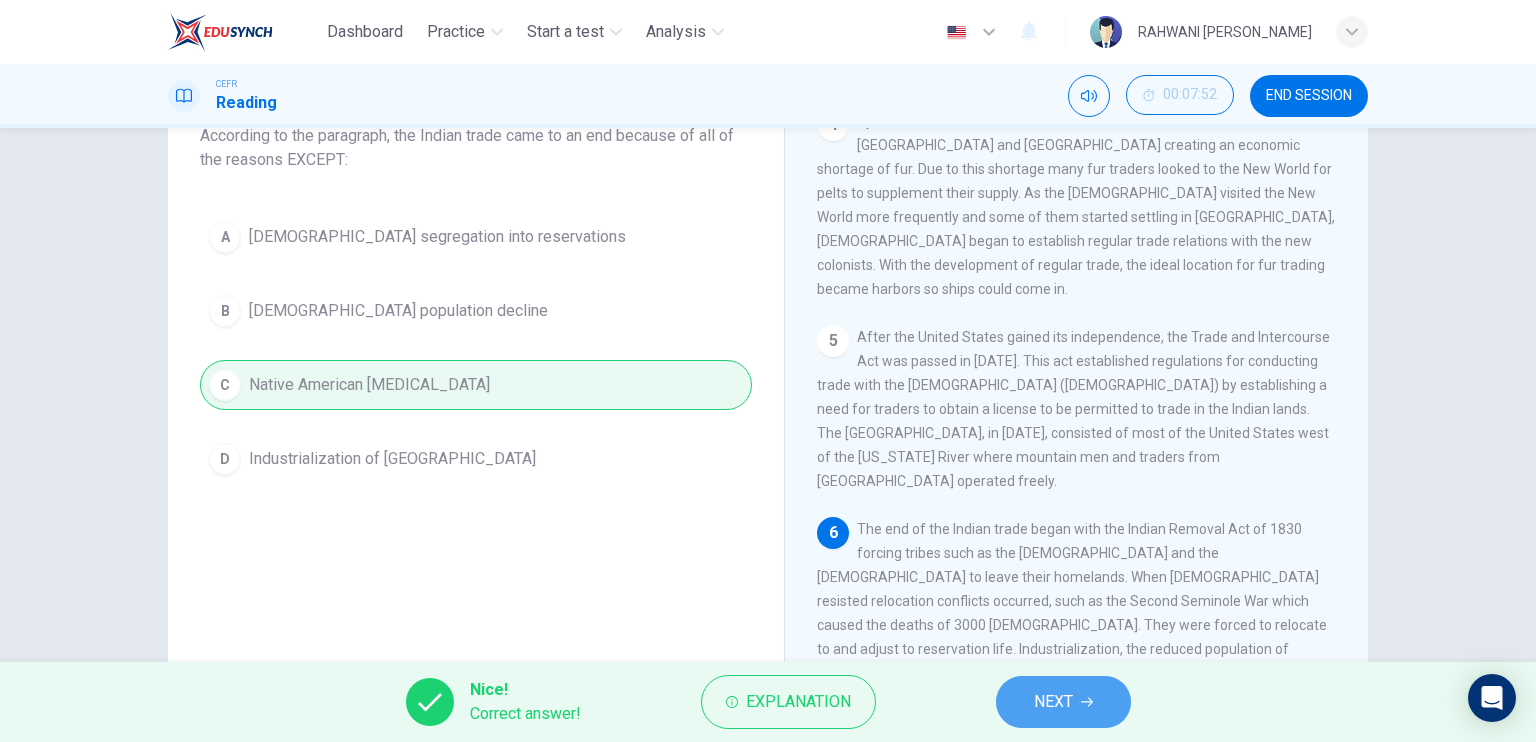 click on "NEXT" at bounding box center (1063, 702) 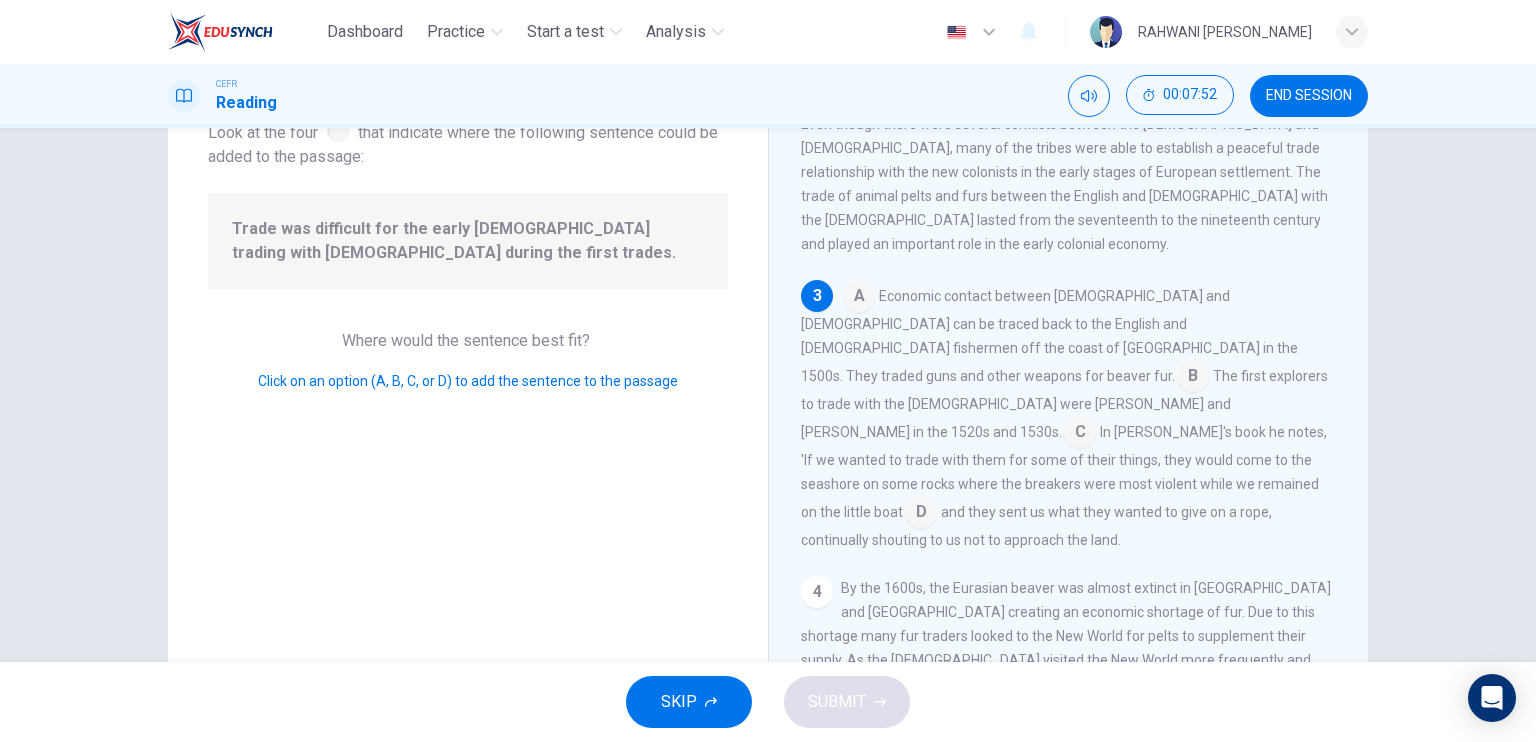 scroll, scrollTop: 292, scrollLeft: 0, axis: vertical 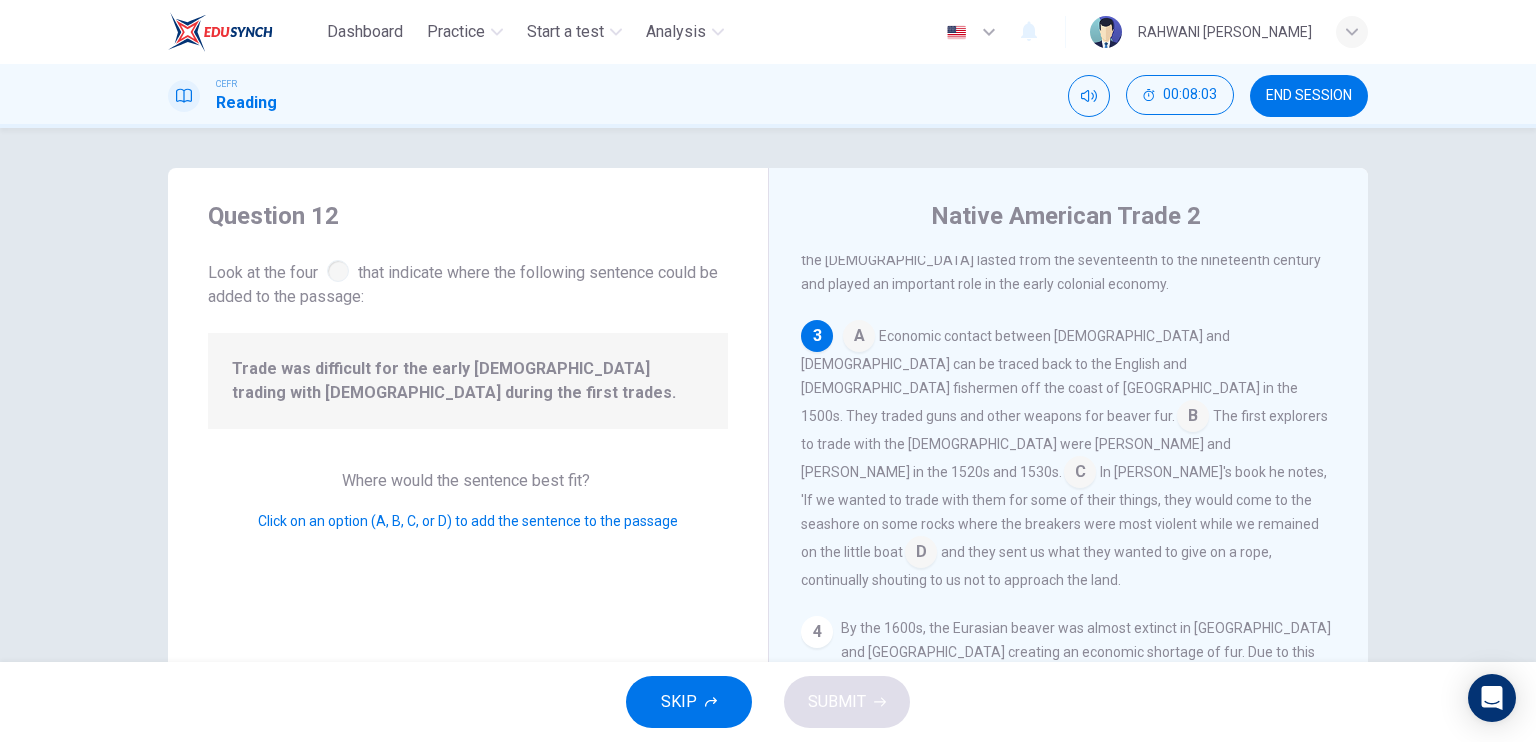drag, startPoint x: 855, startPoint y: 304, endPoint x: 856, endPoint y: 324, distance: 20.024984 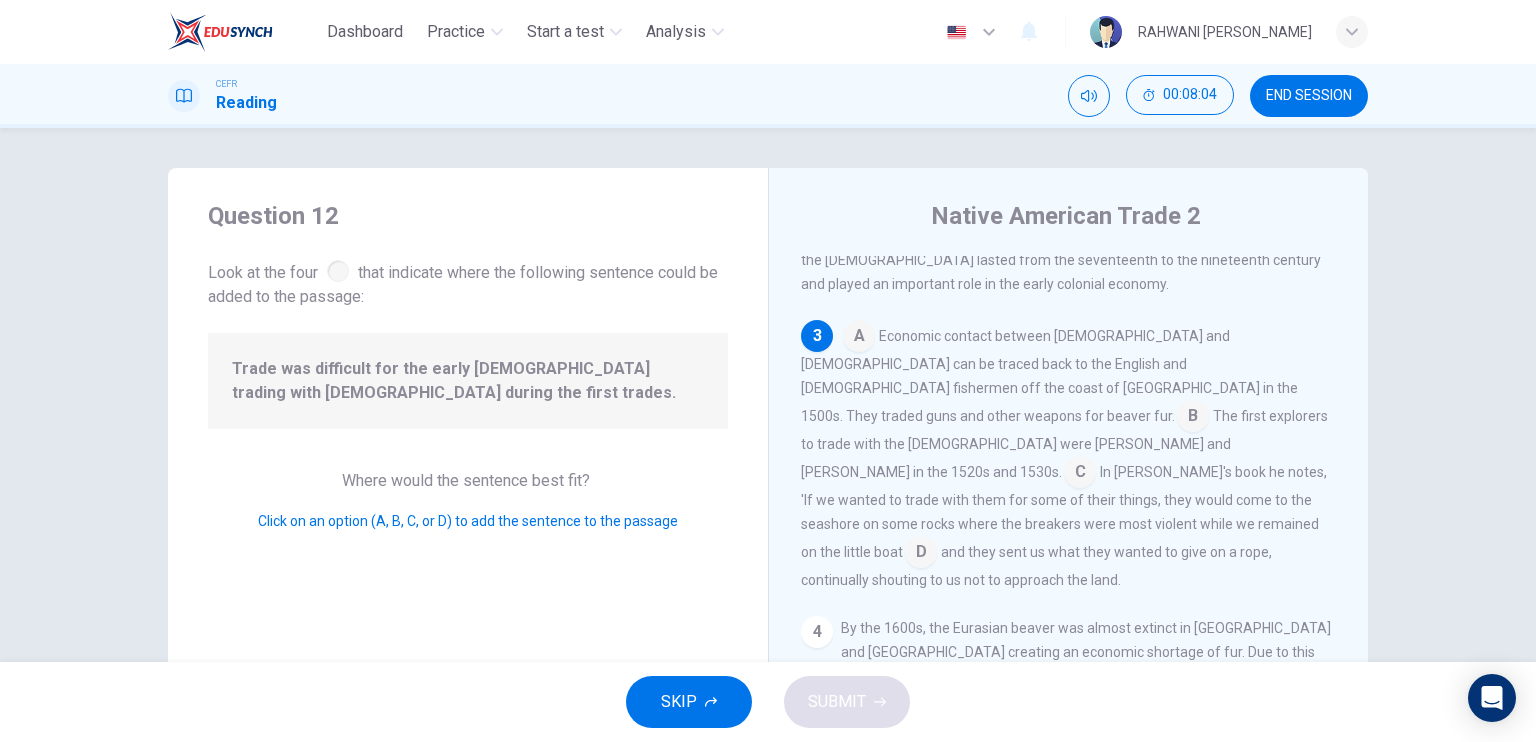 click at bounding box center (859, 338) 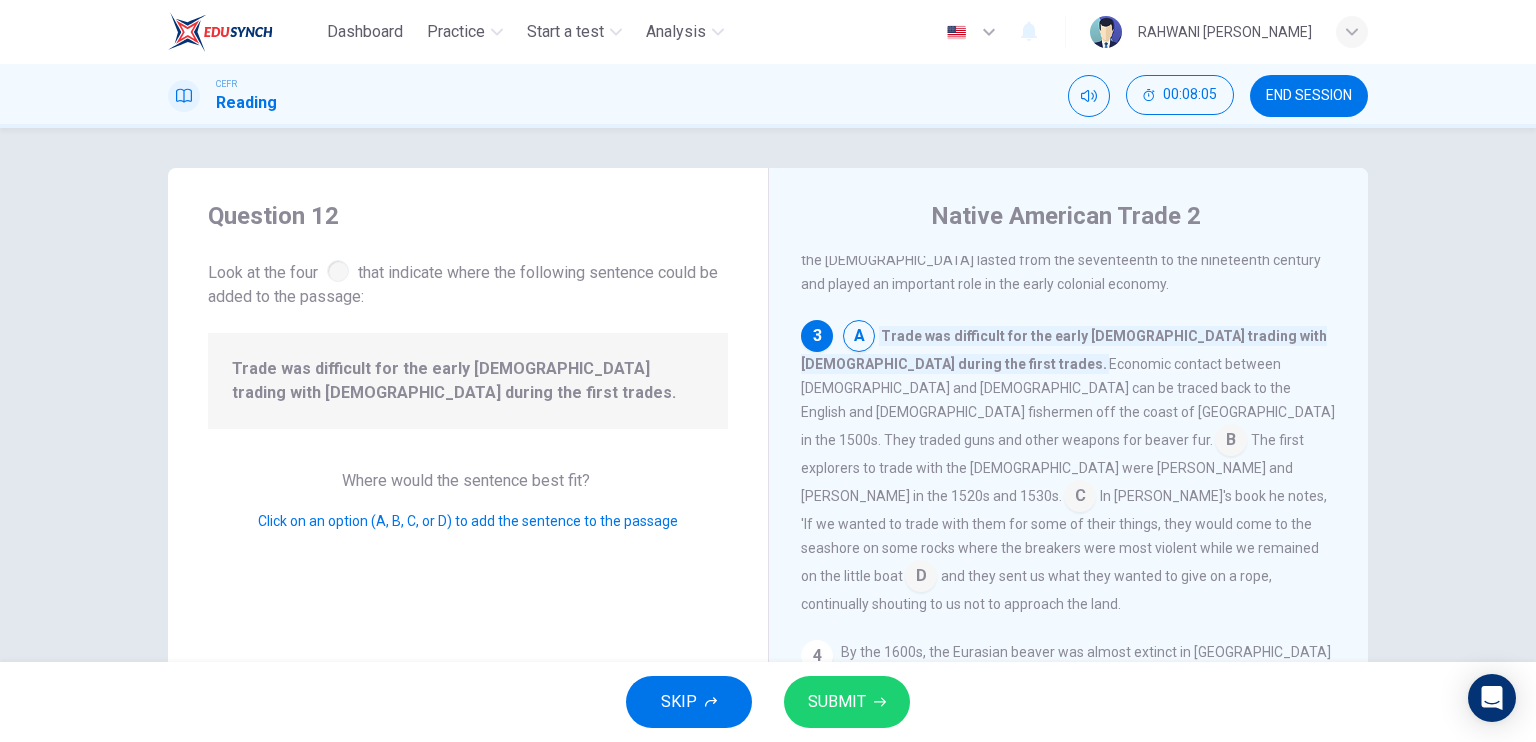 click at bounding box center (859, 338) 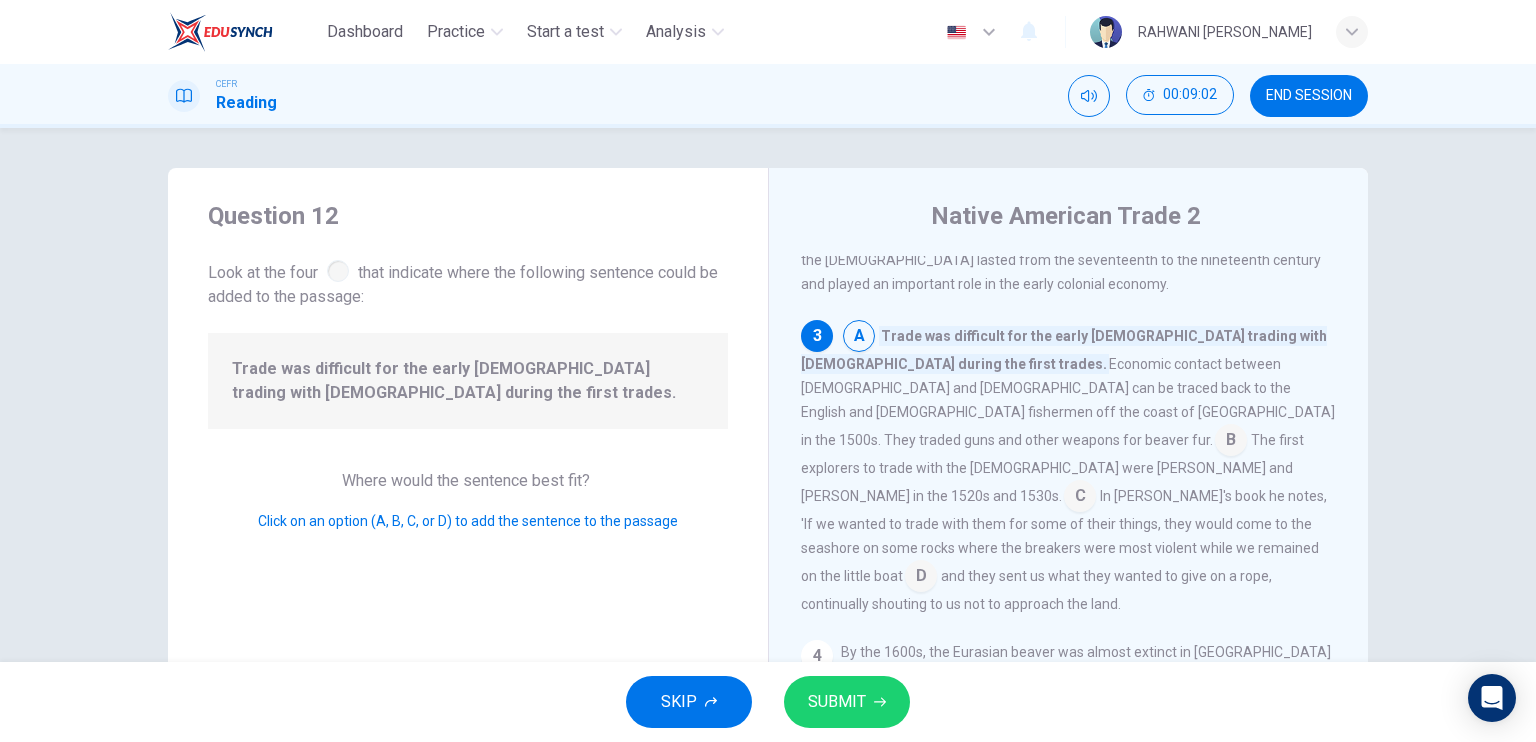 click at bounding box center (1231, 442) 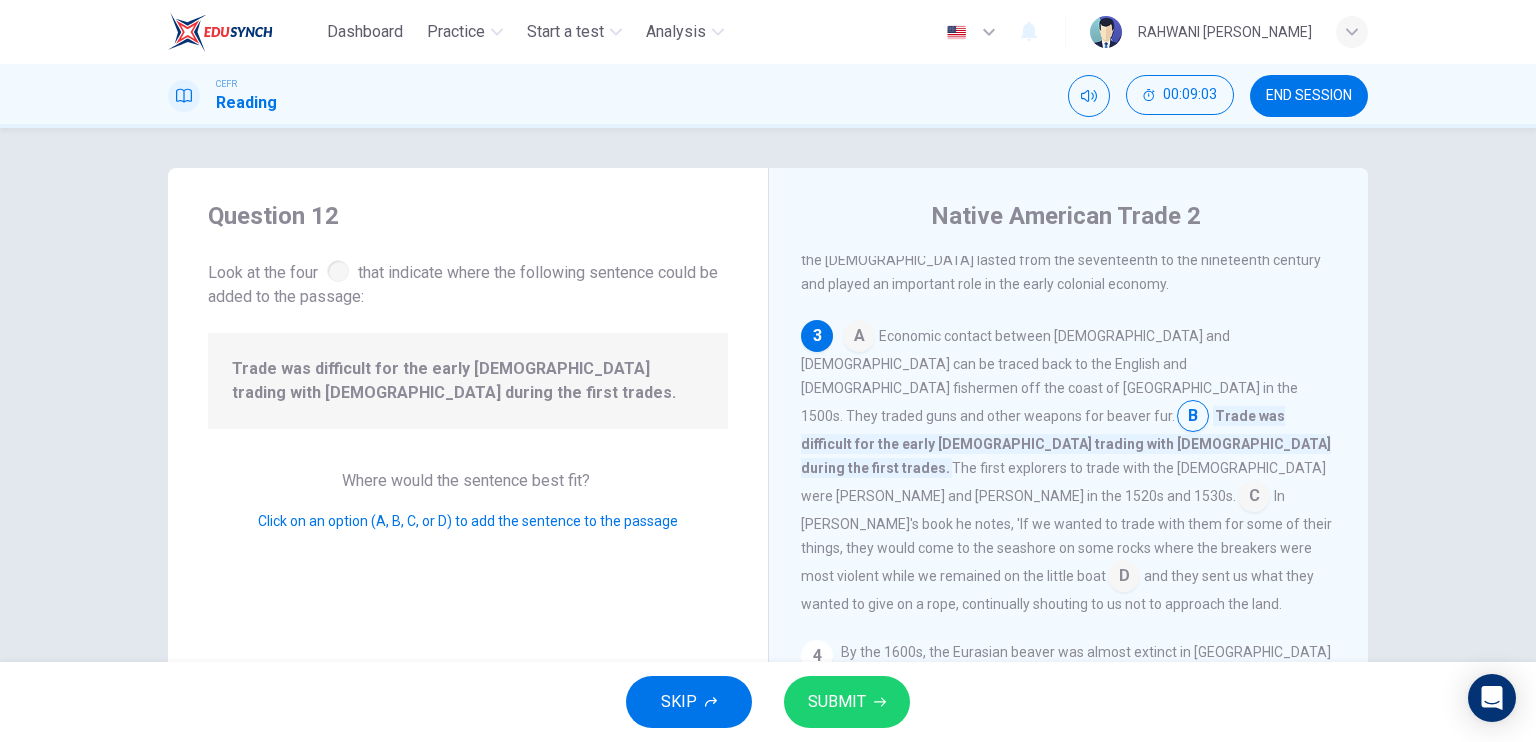 click on "SUBMIT" at bounding box center [847, 702] 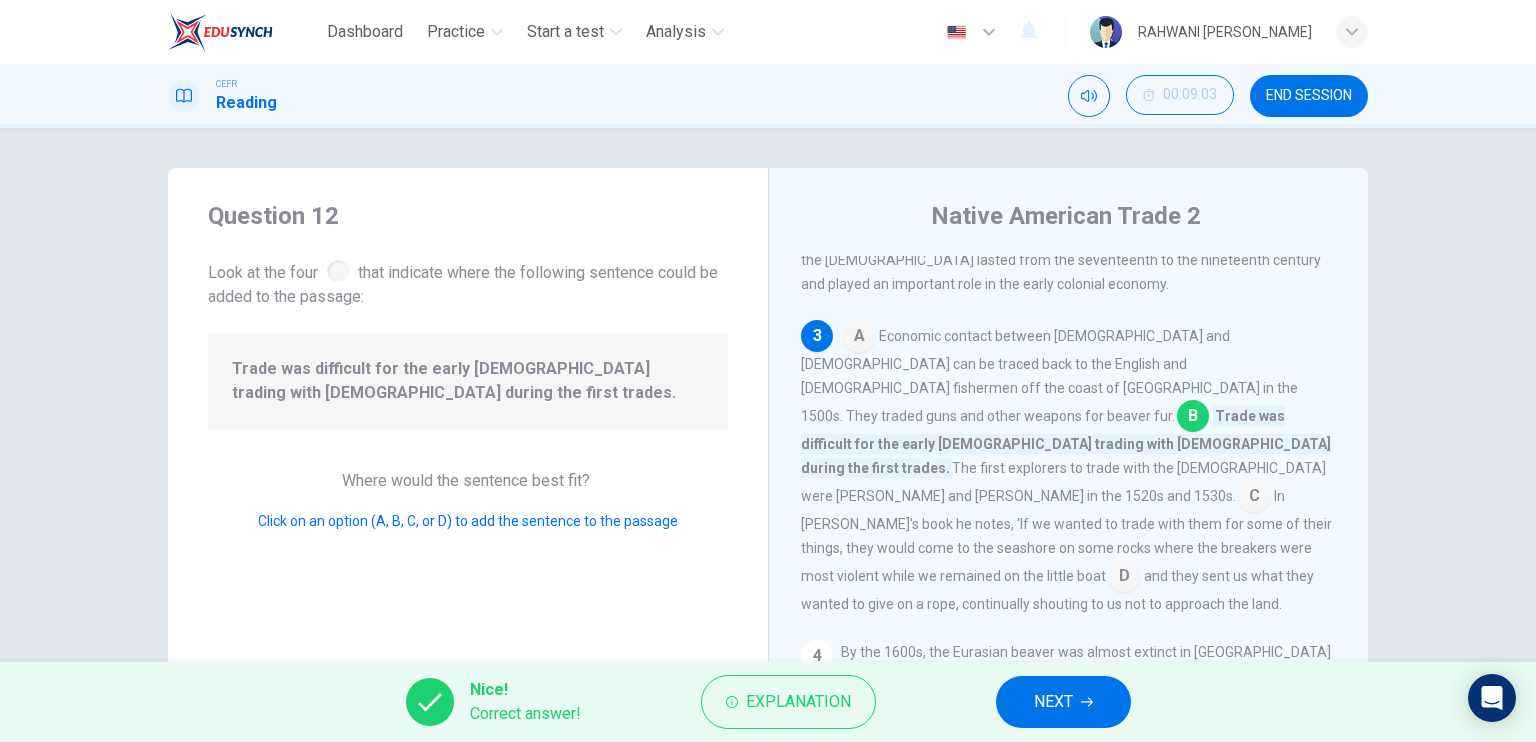 click on "NEXT" at bounding box center [1053, 702] 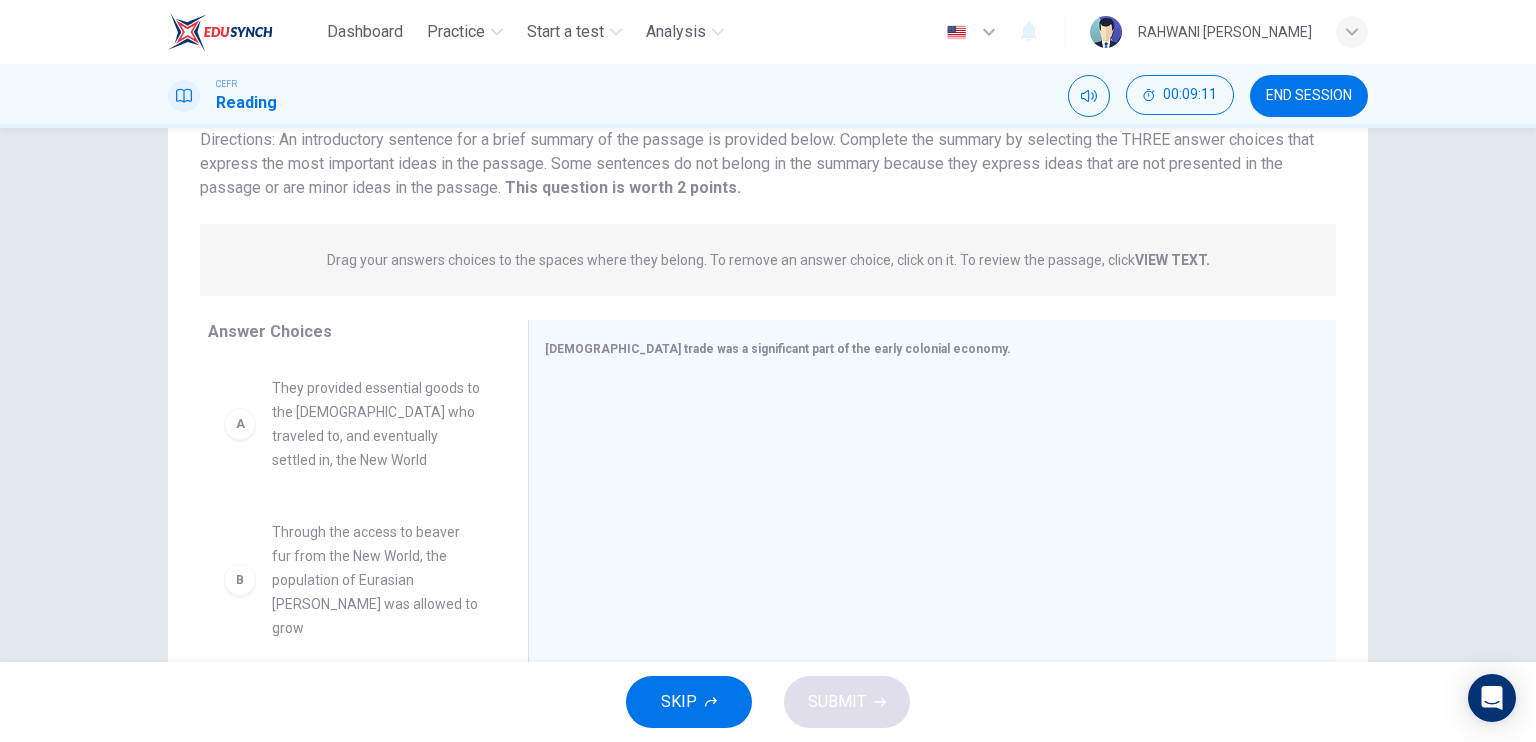 scroll, scrollTop: 0, scrollLeft: 0, axis: both 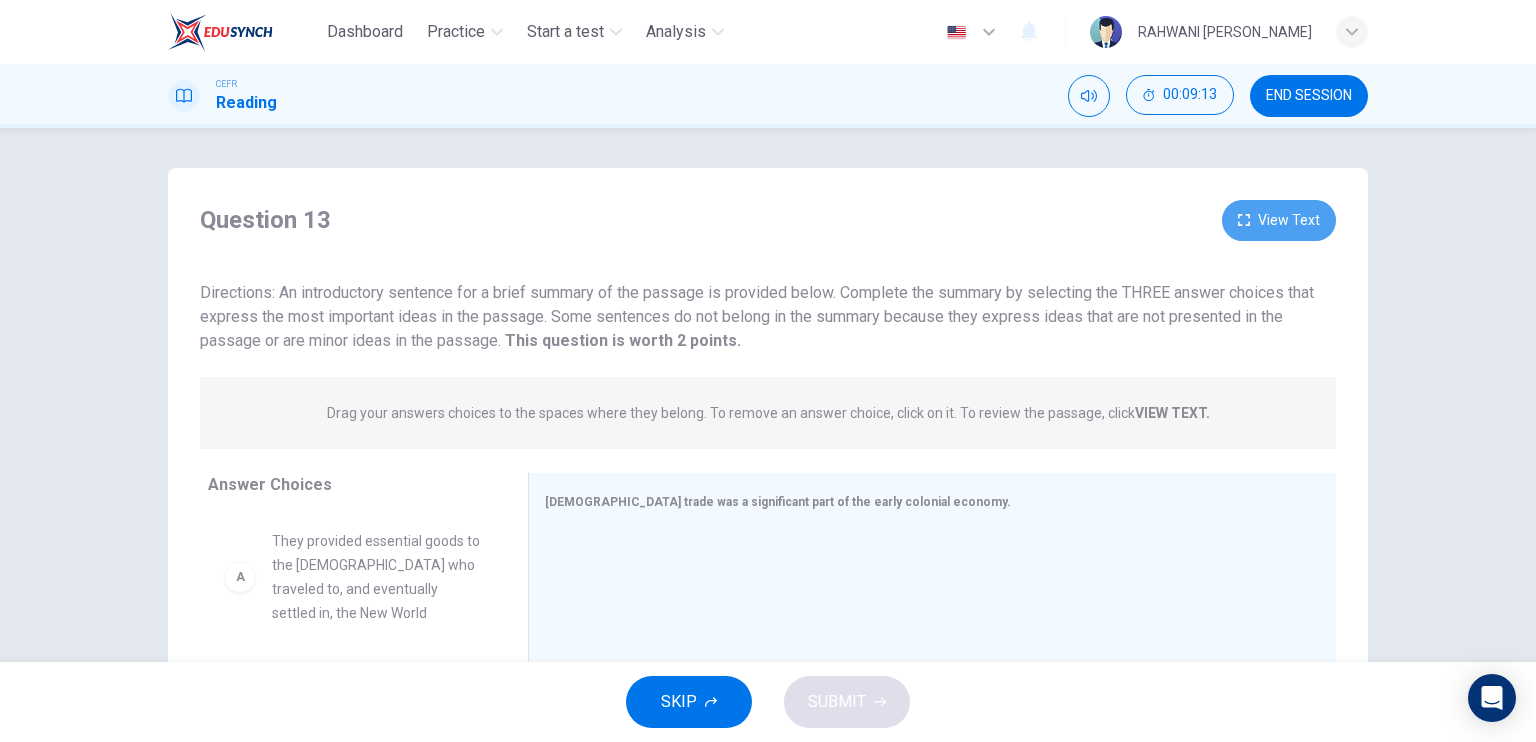 click on "View Text" at bounding box center (1279, 220) 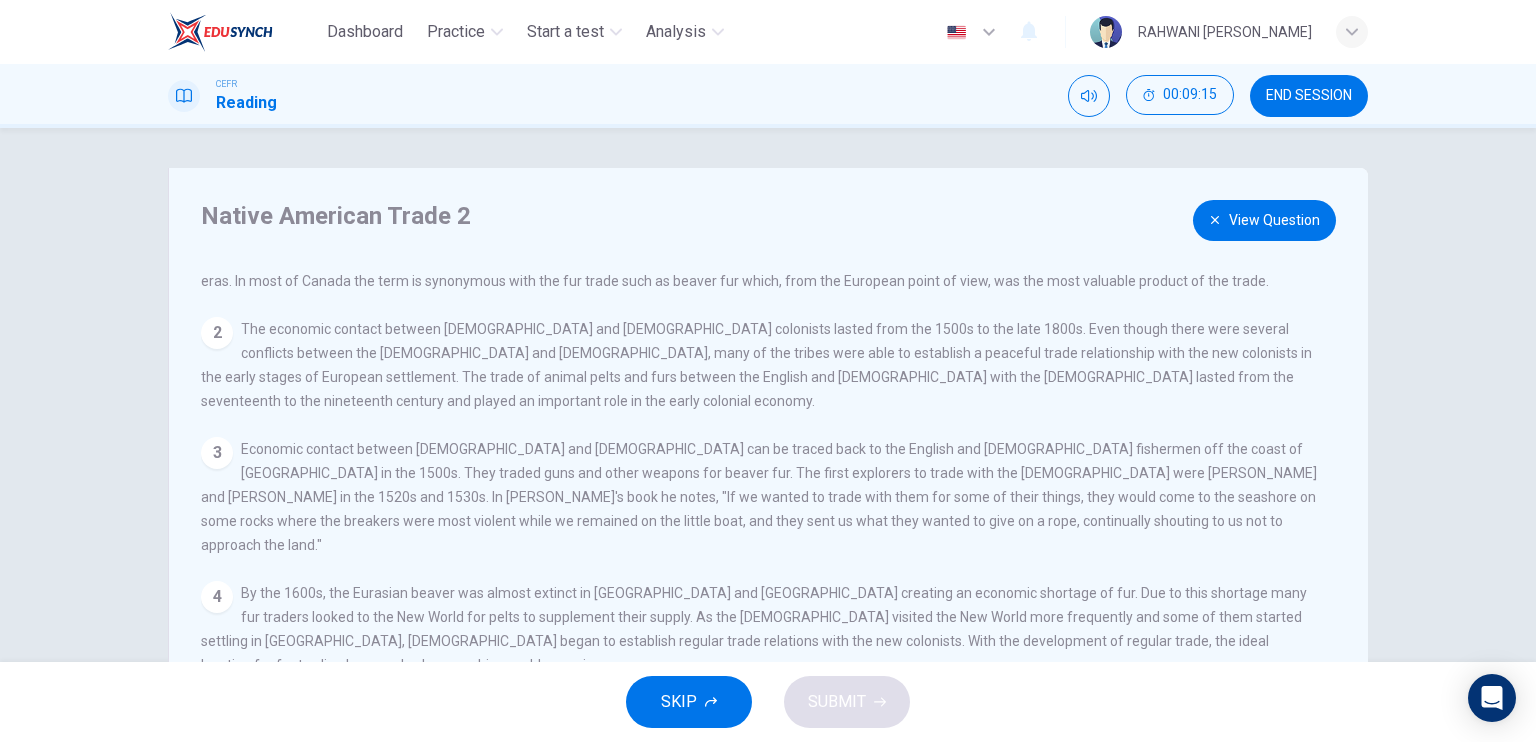 scroll, scrollTop: 139, scrollLeft: 0, axis: vertical 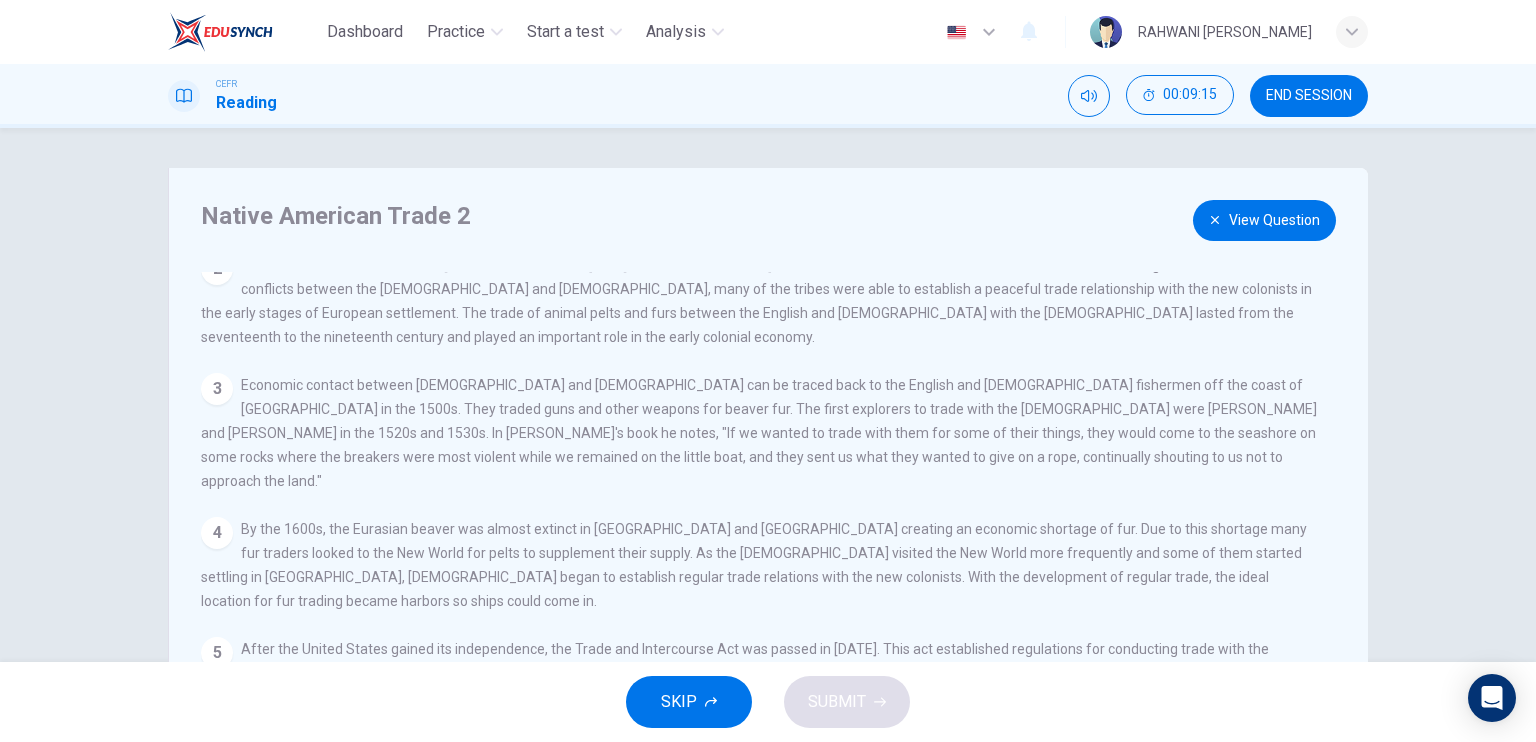 click on "View Question" at bounding box center [1264, 220] 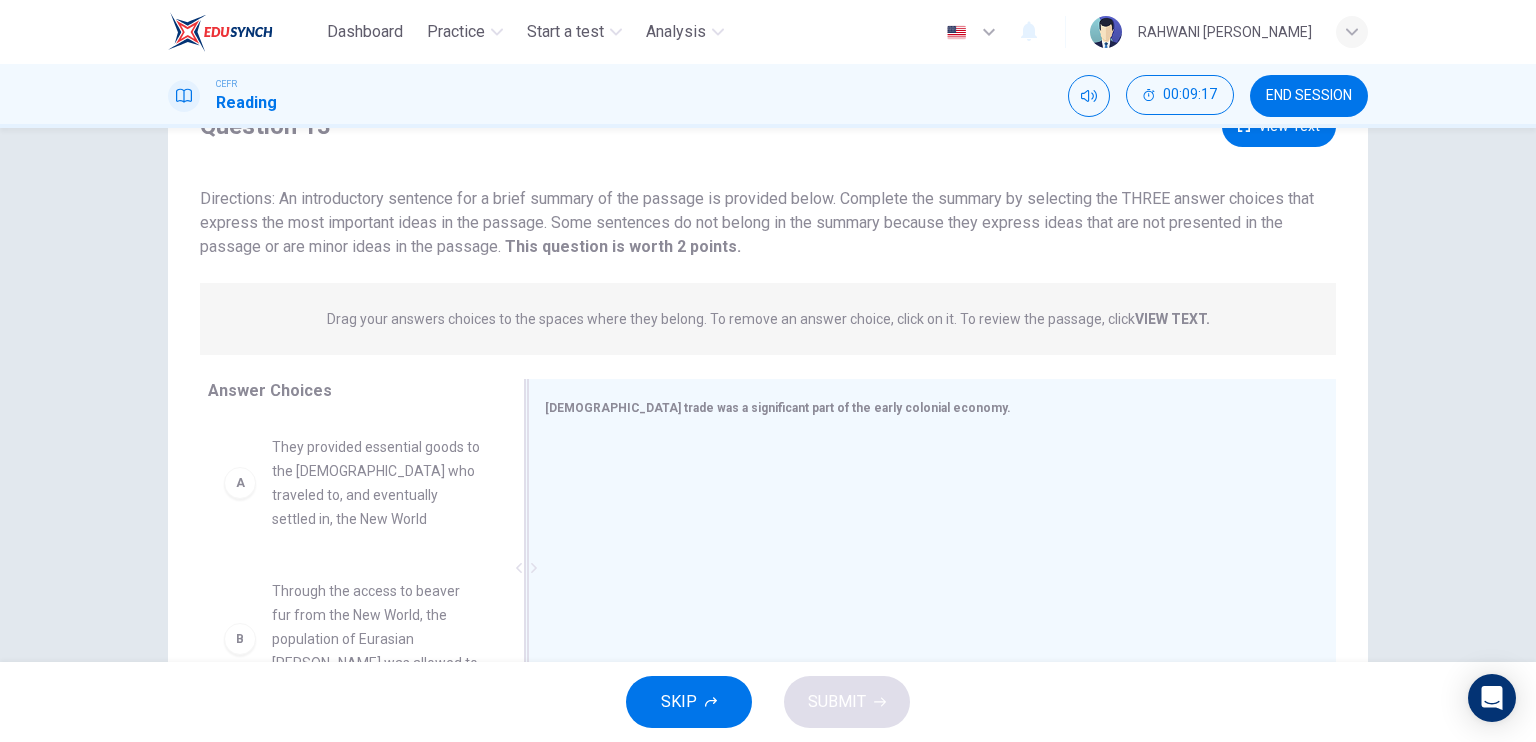 scroll, scrollTop: 240, scrollLeft: 0, axis: vertical 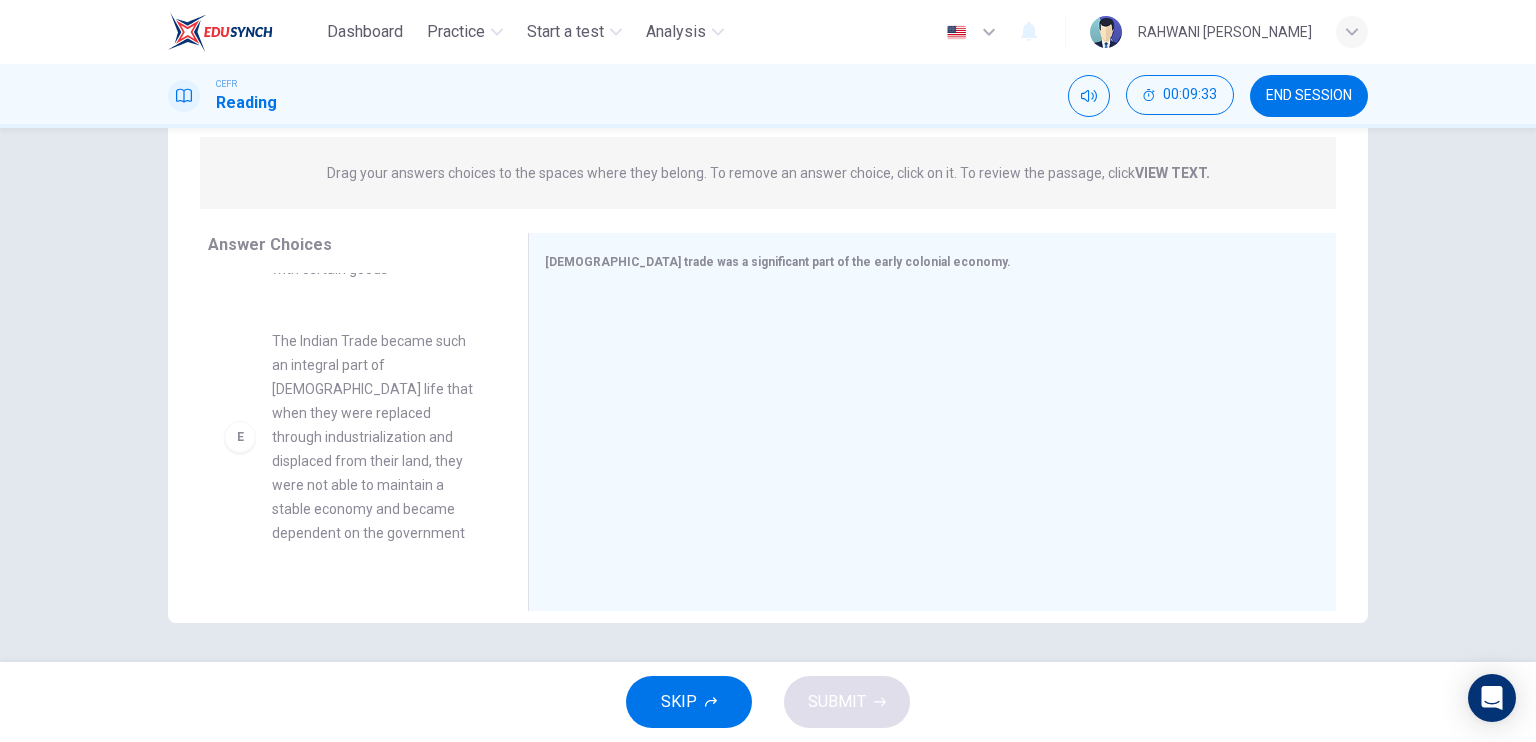 click on "The Indian Trade became such an integral part of [DEMOGRAPHIC_DATA] life that when they were replaced through industrialization and displaced from their land, they were not able to maintain a stable economy and became dependent on the government" at bounding box center [376, 437] 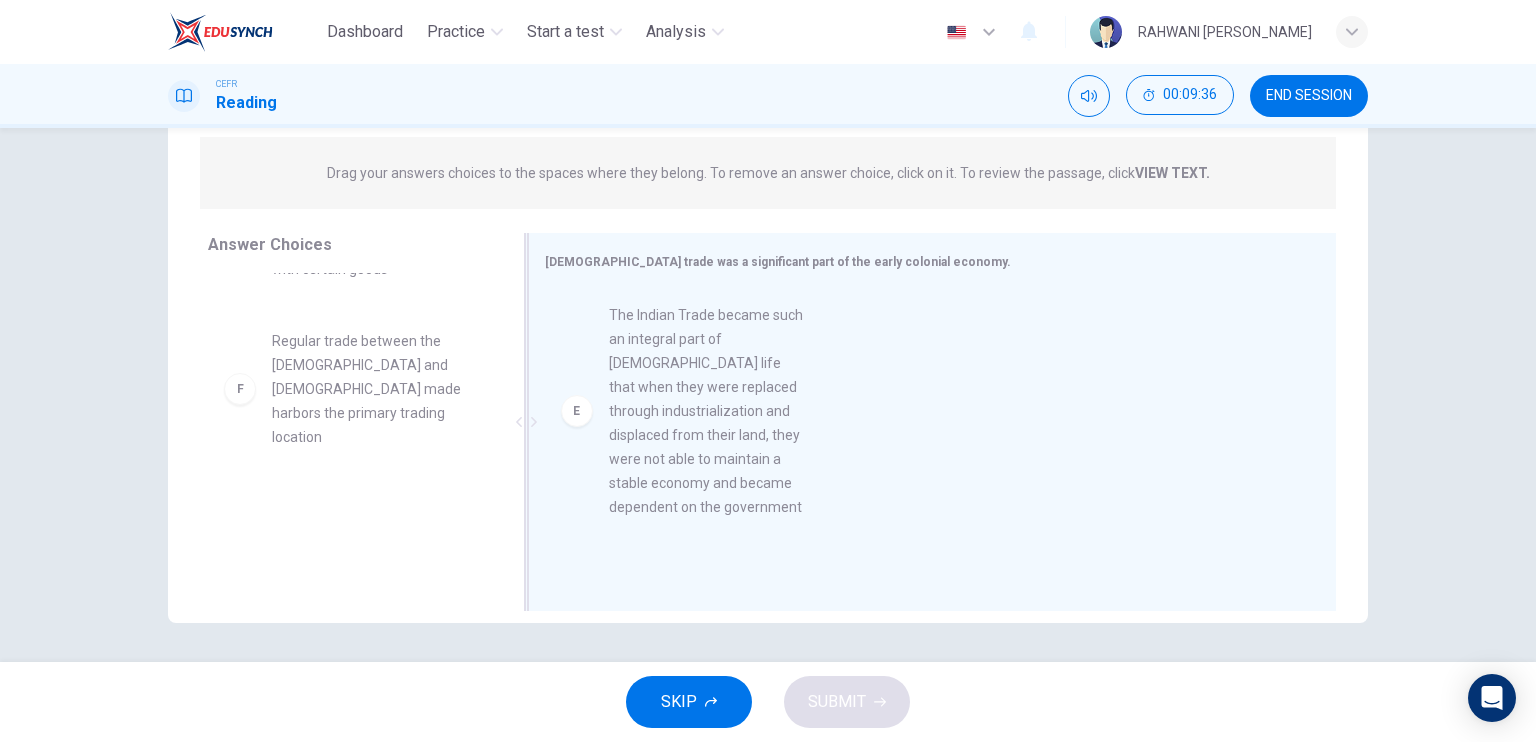 drag, startPoint x: 235, startPoint y: 412, endPoint x: 592, endPoint y: 410, distance: 357.0056 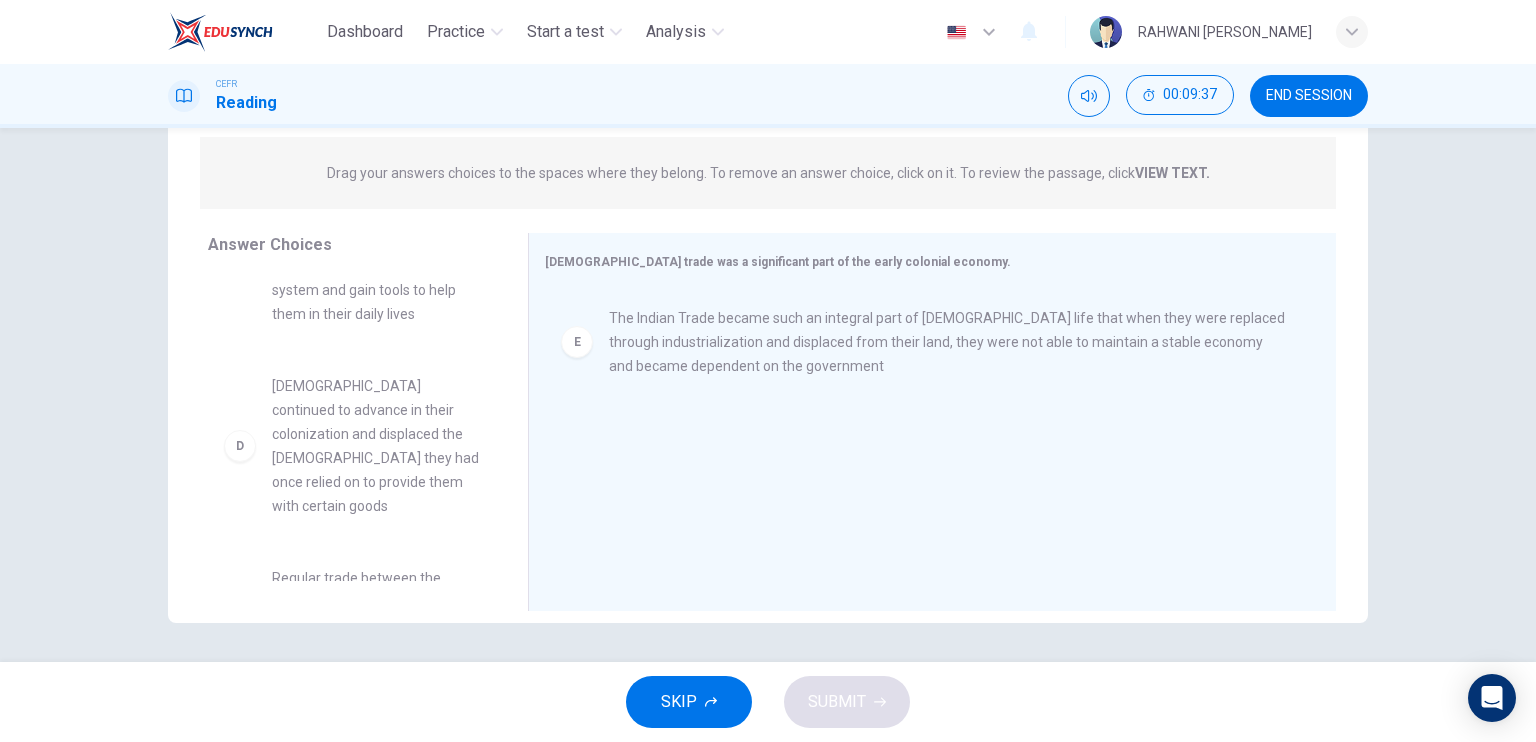scroll, scrollTop: 0, scrollLeft: 0, axis: both 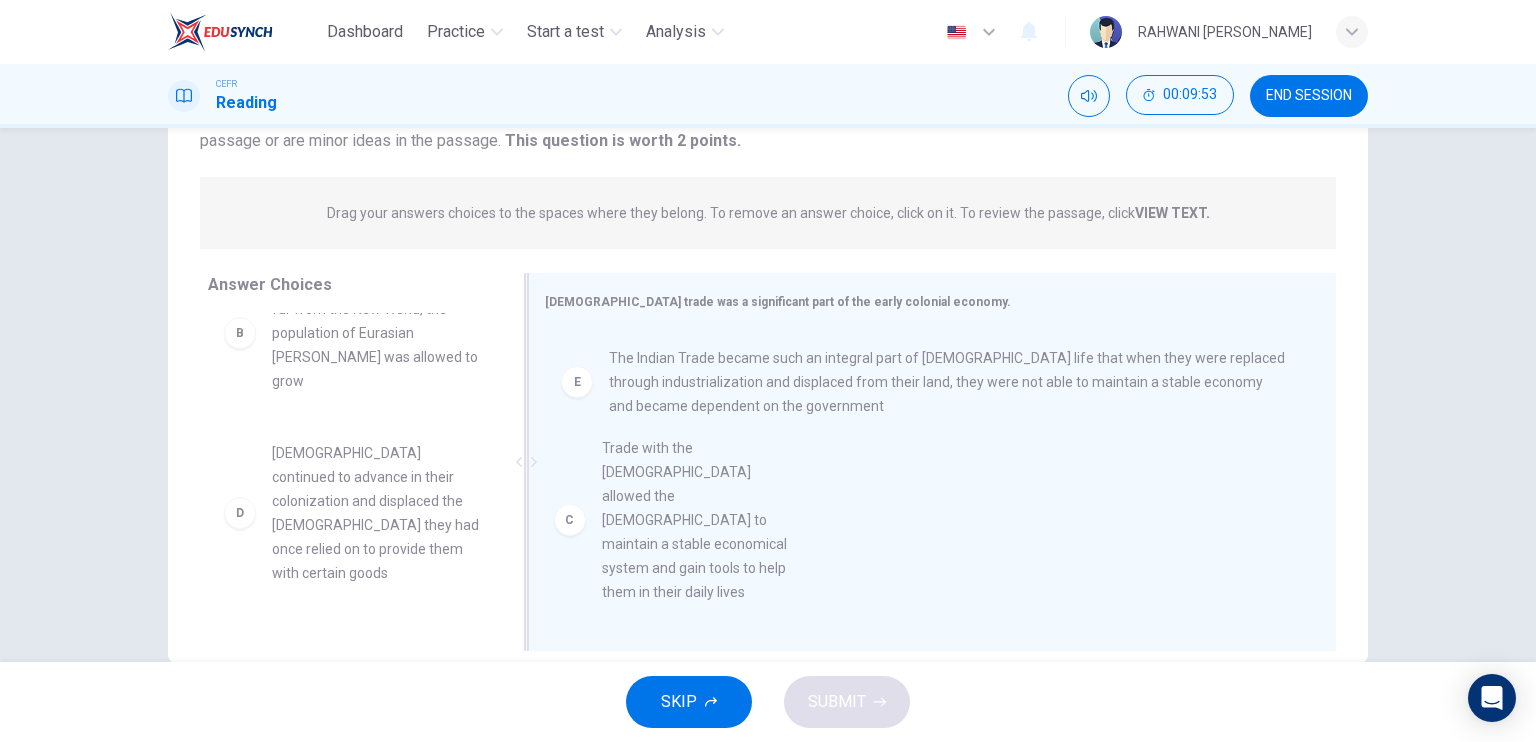 drag, startPoint x: 401, startPoint y: 472, endPoint x: 747, endPoint y: 491, distance: 346.52127 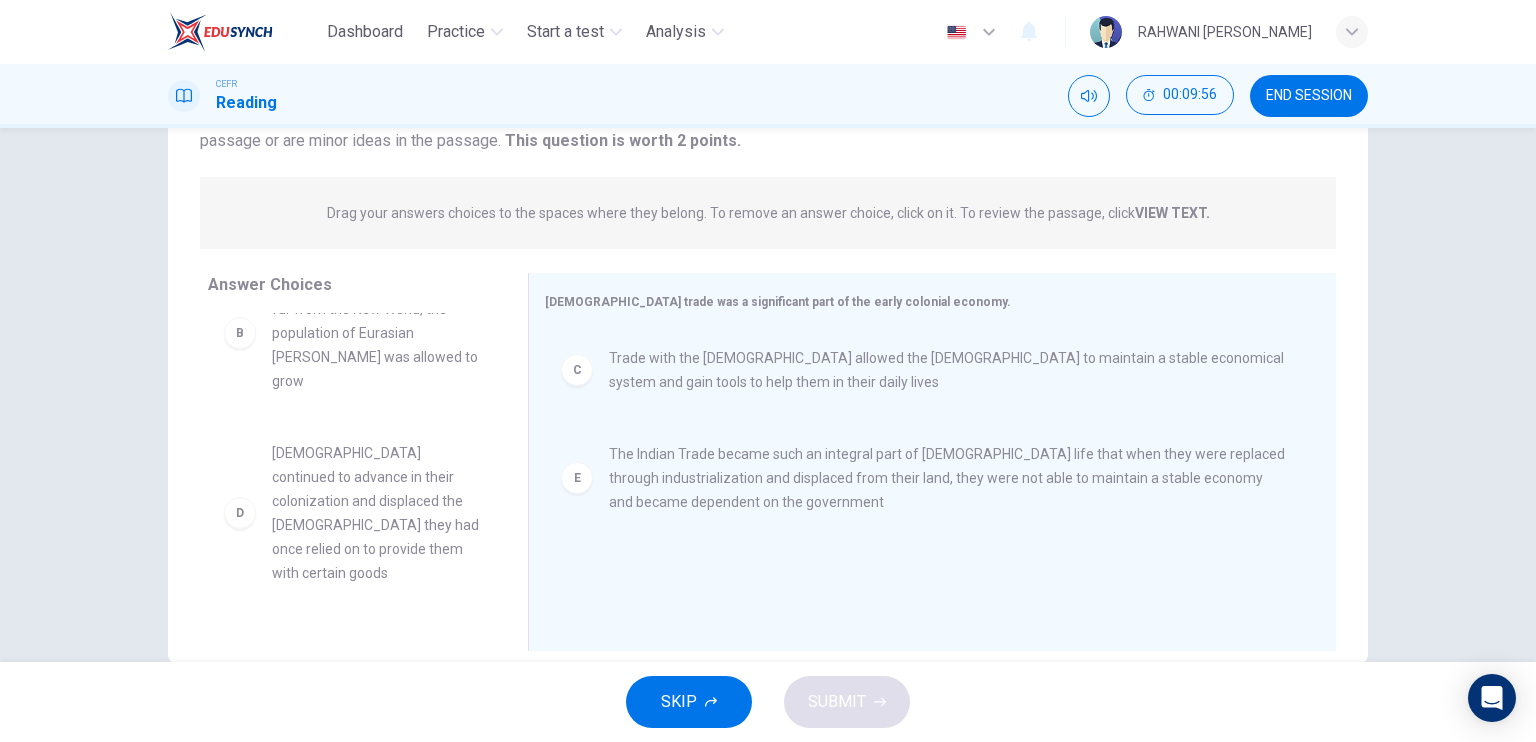 scroll, scrollTop: 300, scrollLeft: 0, axis: vertical 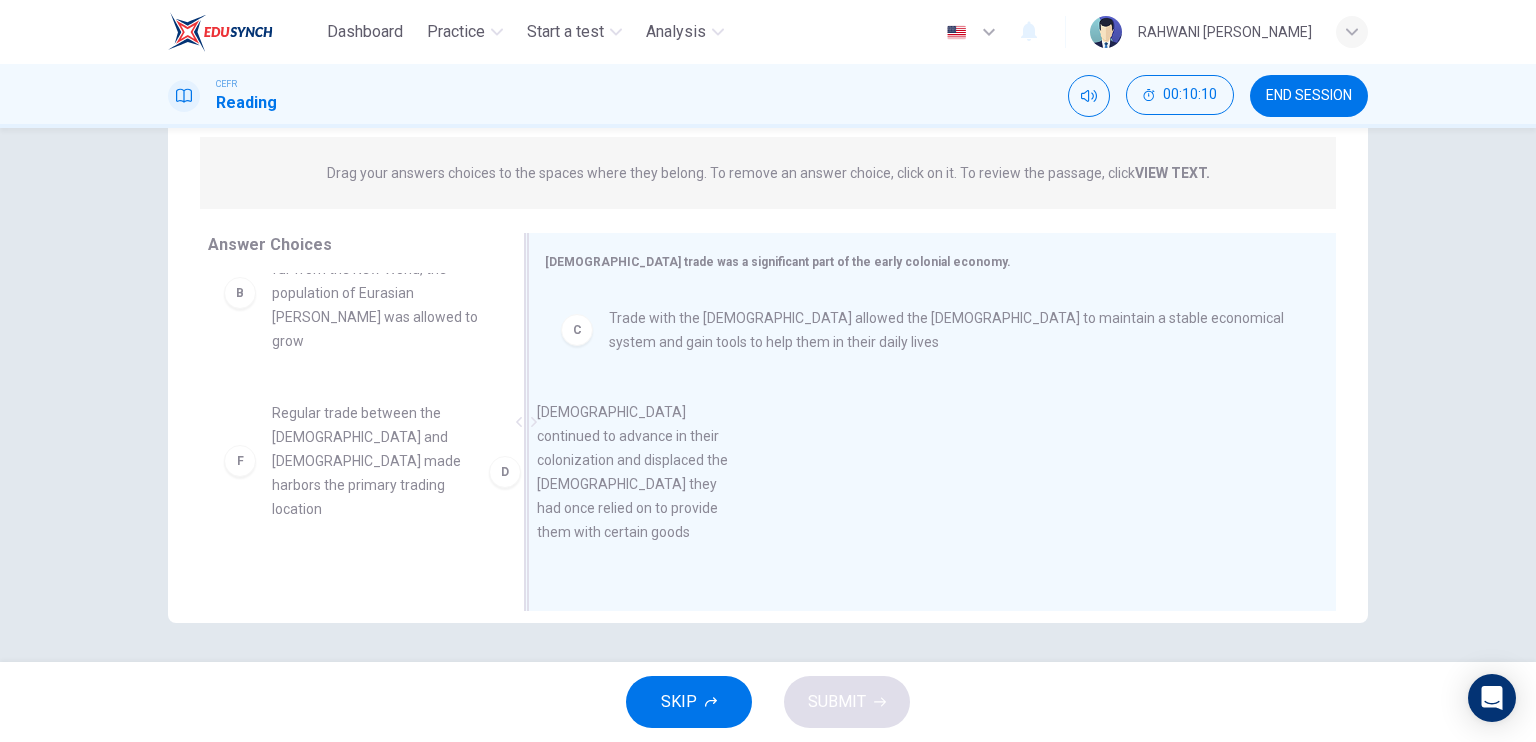 drag, startPoint x: 408, startPoint y: 445, endPoint x: 686, endPoint y: 471, distance: 279.21317 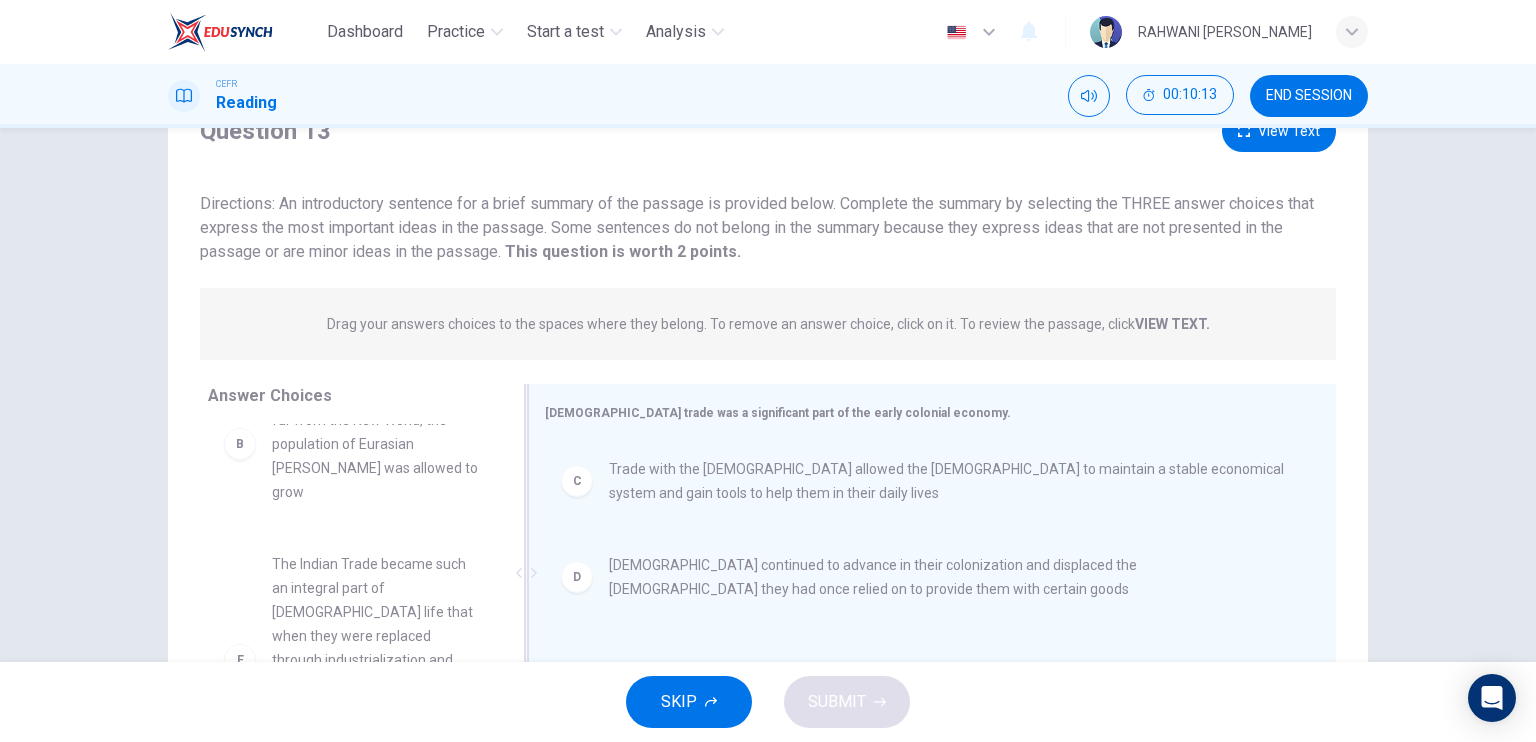 scroll, scrollTop: 0, scrollLeft: 0, axis: both 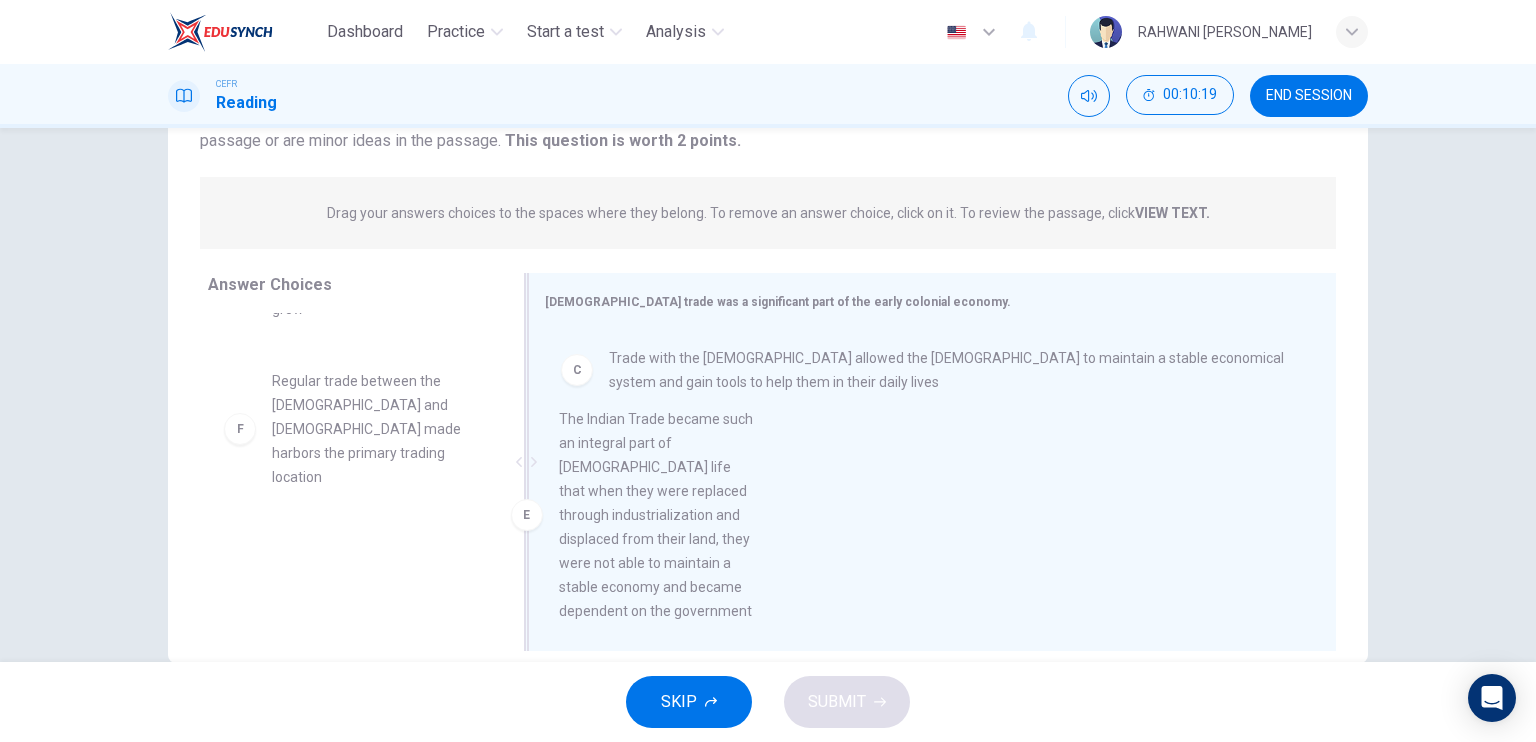 drag, startPoint x: 344, startPoint y: 463, endPoint x: 668, endPoint y: 532, distance: 331.26575 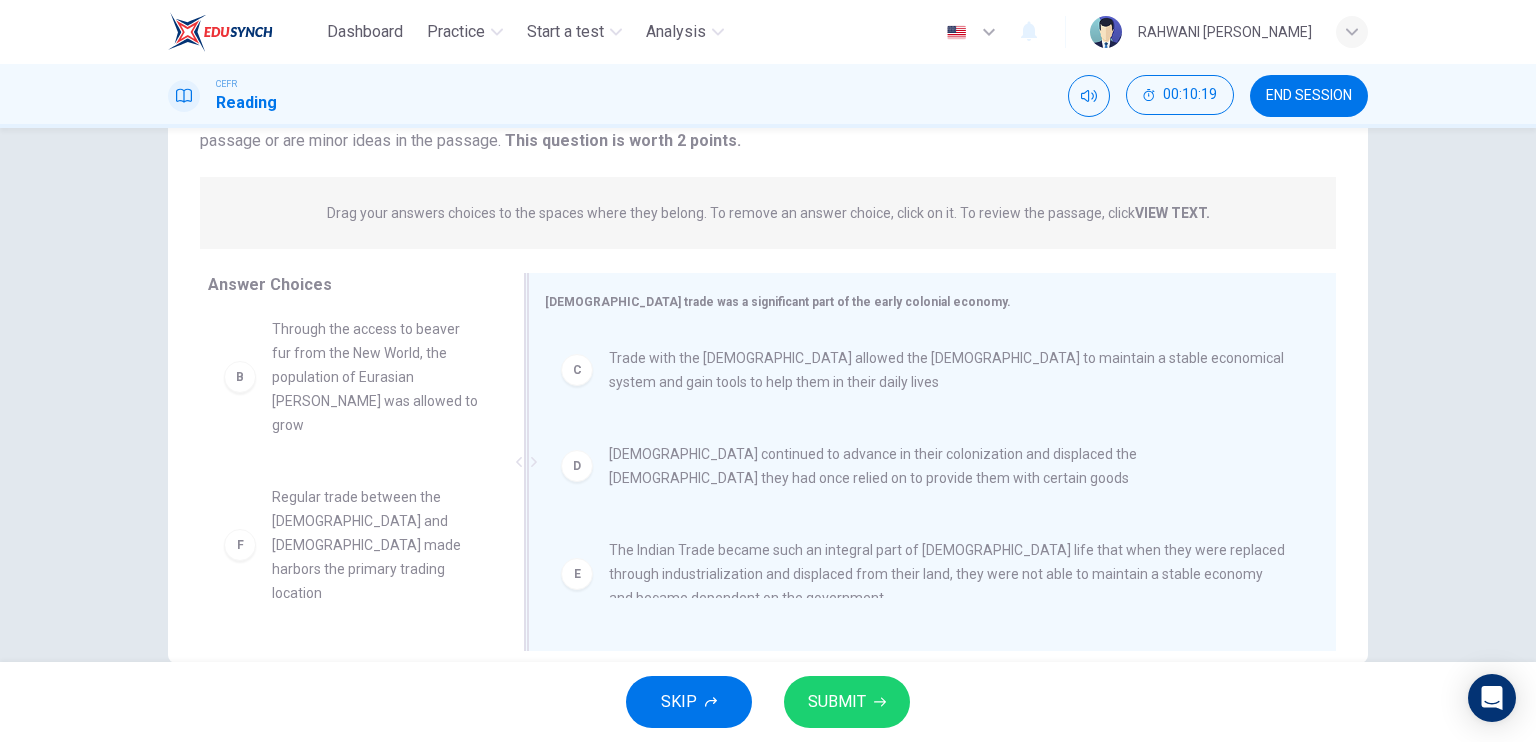 scroll, scrollTop: 108, scrollLeft: 0, axis: vertical 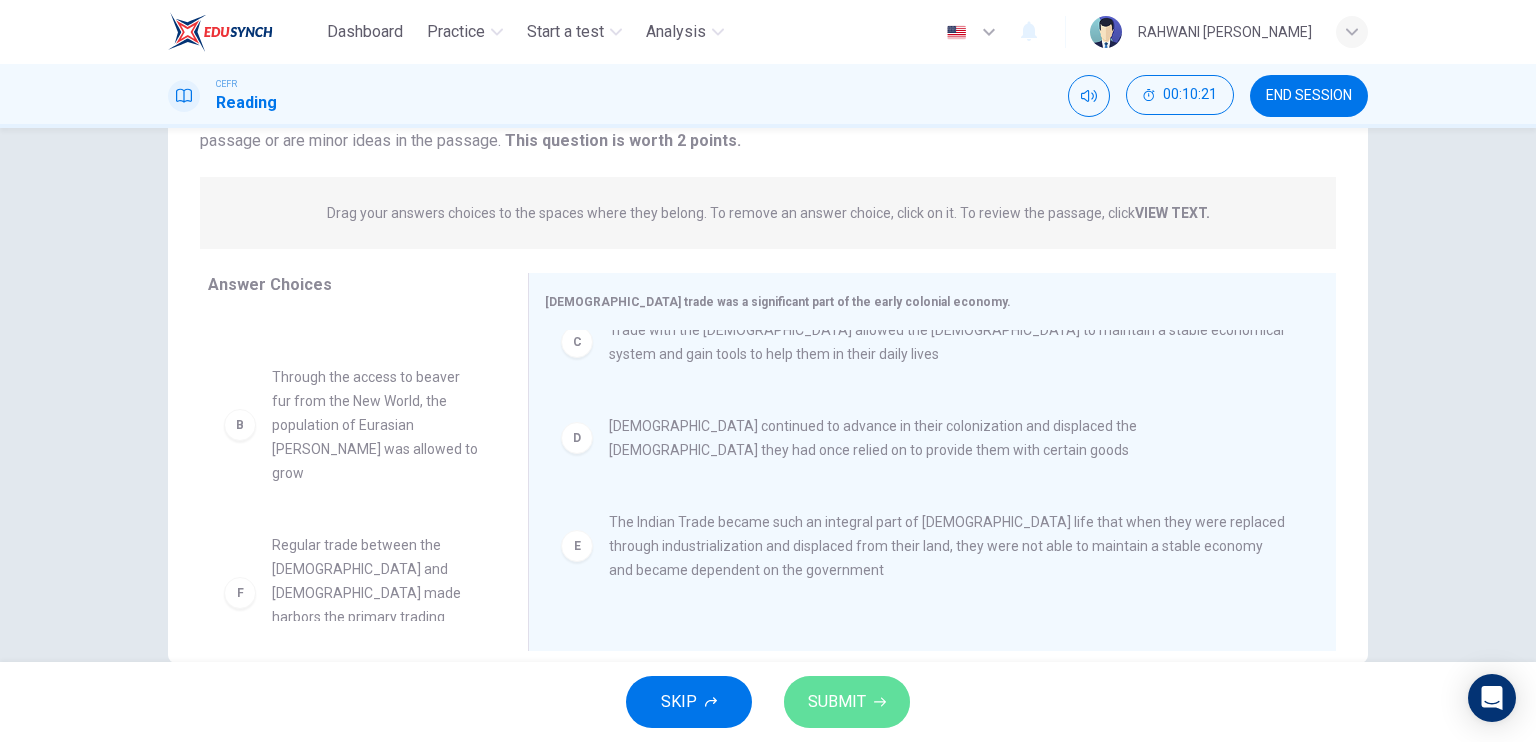 click on "SUBMIT" at bounding box center (847, 702) 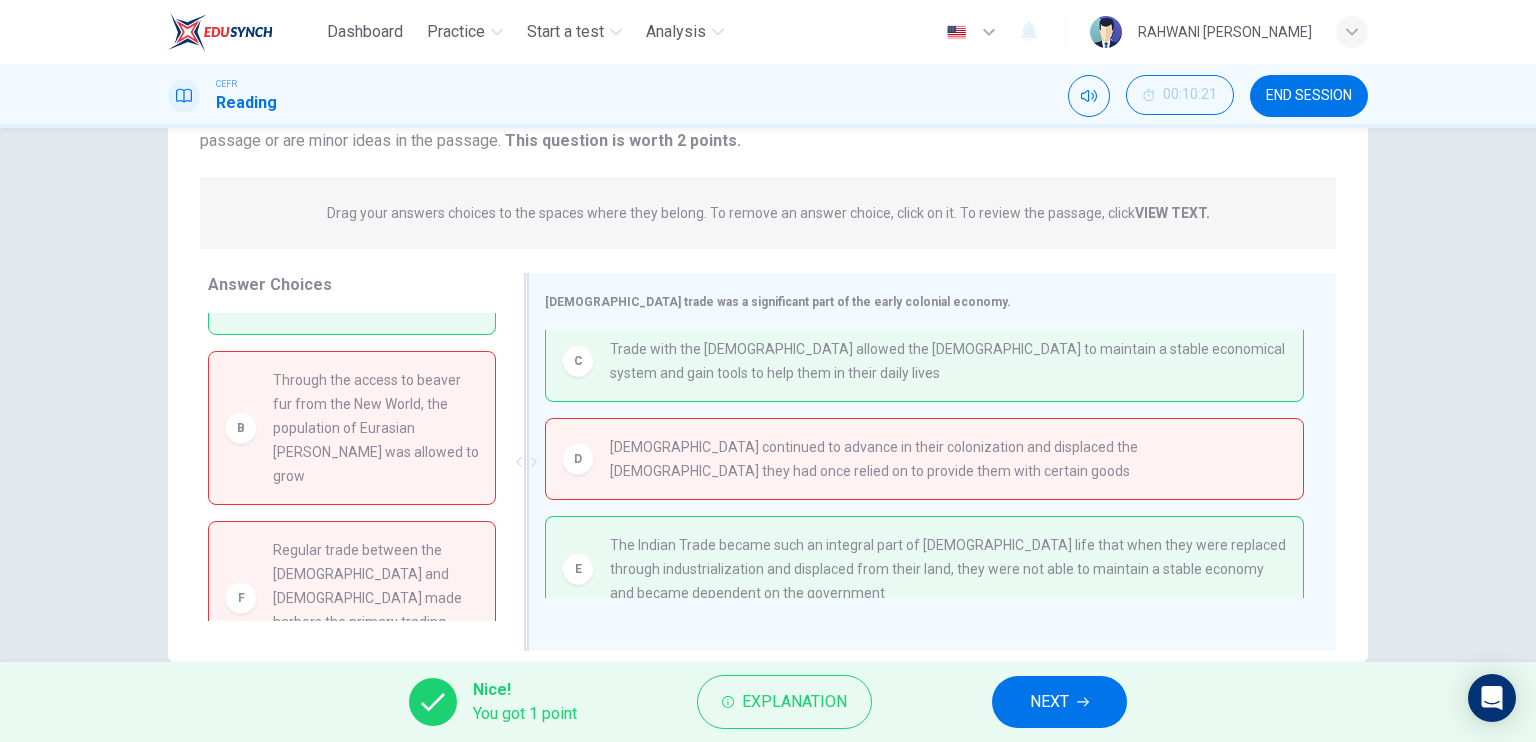 scroll, scrollTop: 0, scrollLeft: 0, axis: both 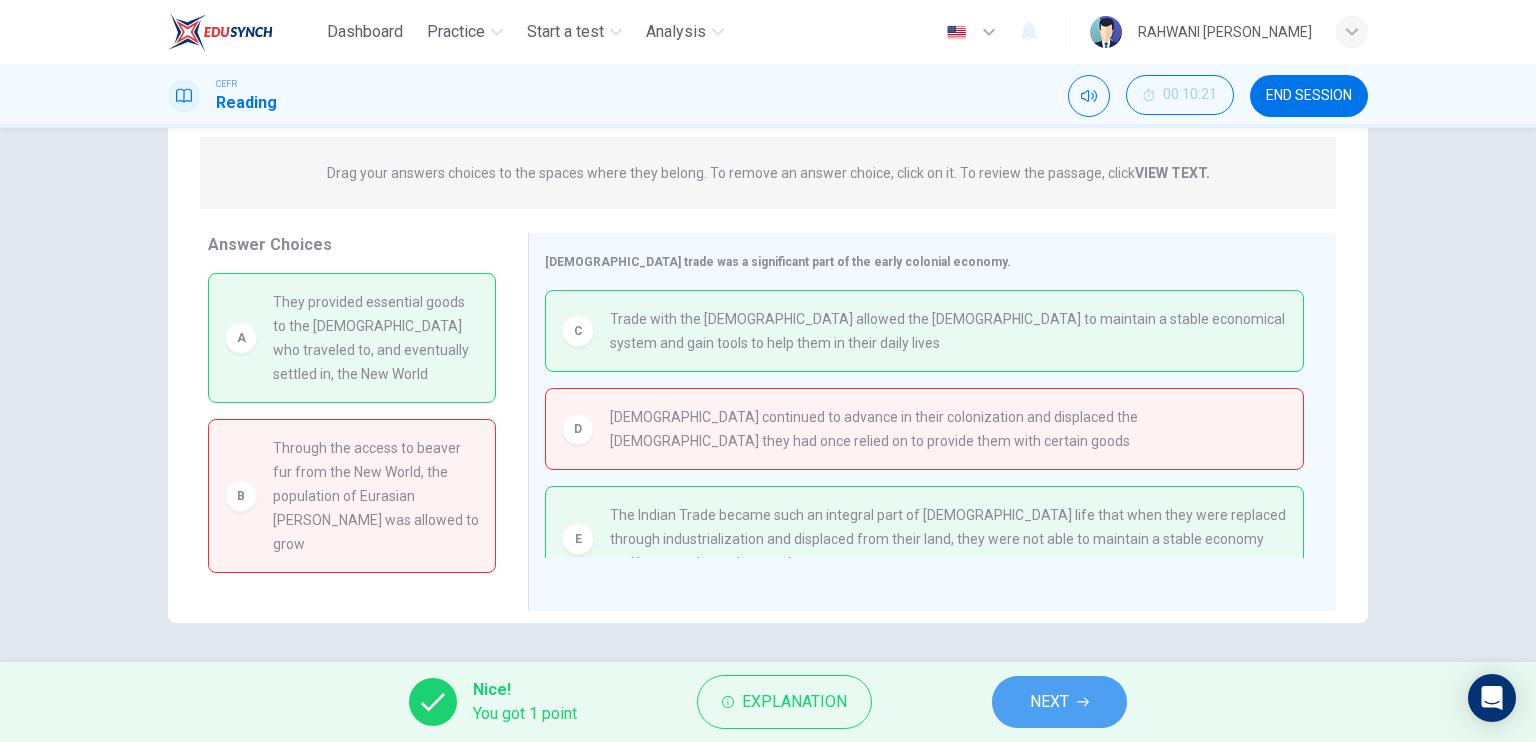 click on "NEXT" at bounding box center [1059, 702] 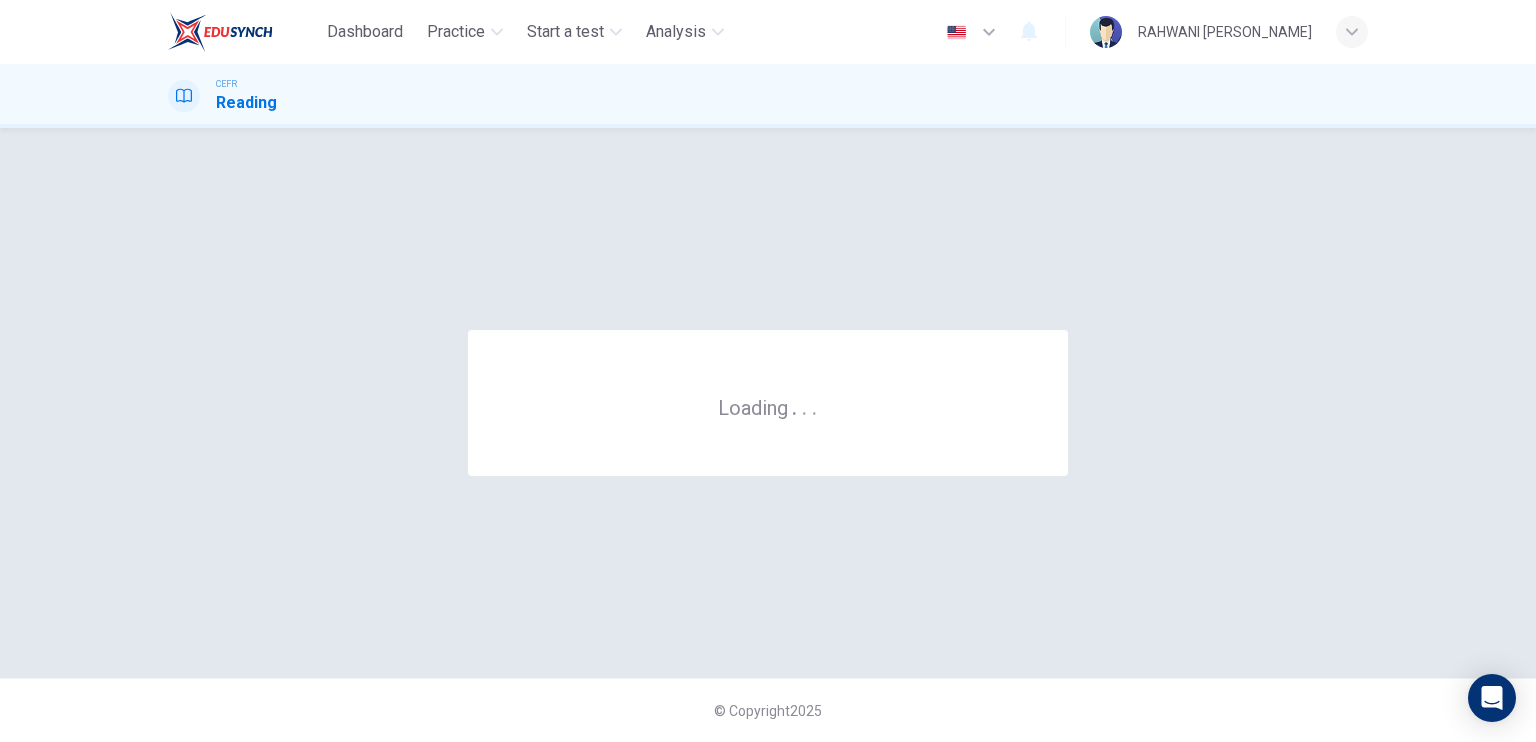 scroll, scrollTop: 0, scrollLeft: 0, axis: both 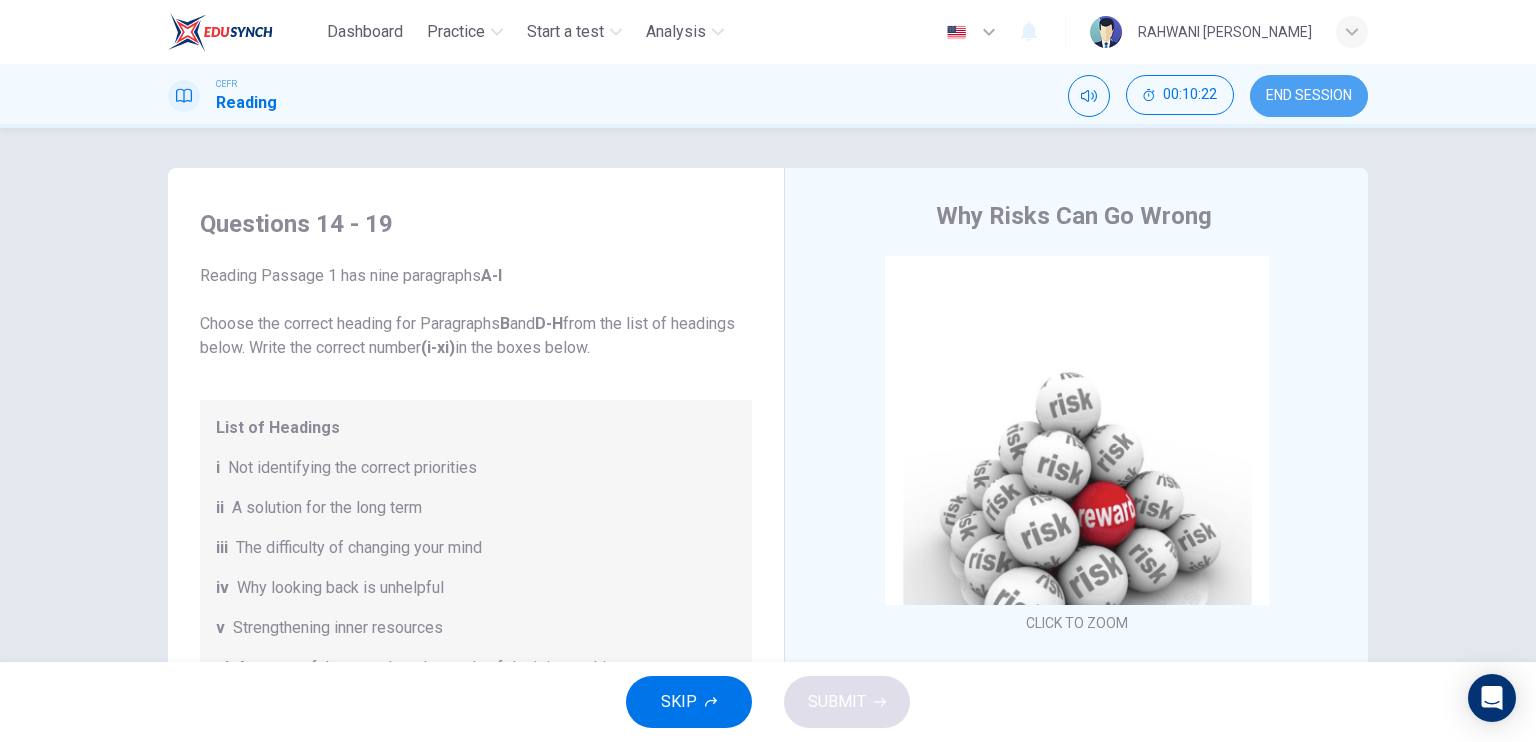 click on "END SESSION" at bounding box center [1309, 96] 